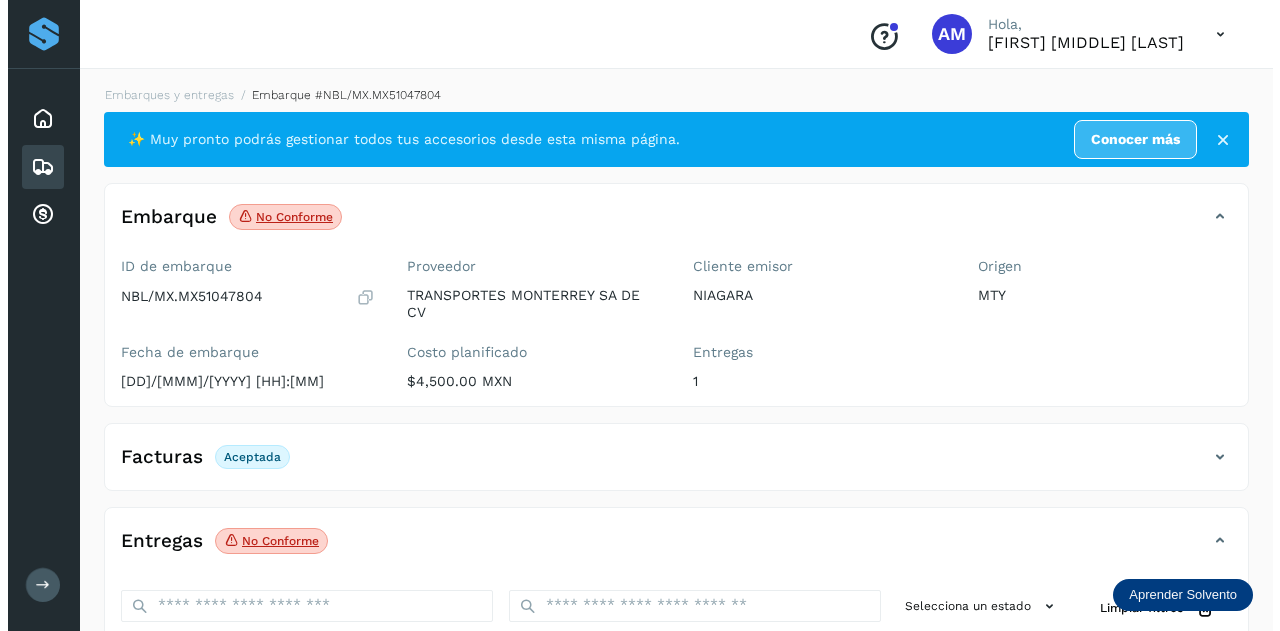 scroll, scrollTop: 326, scrollLeft: 0, axis: vertical 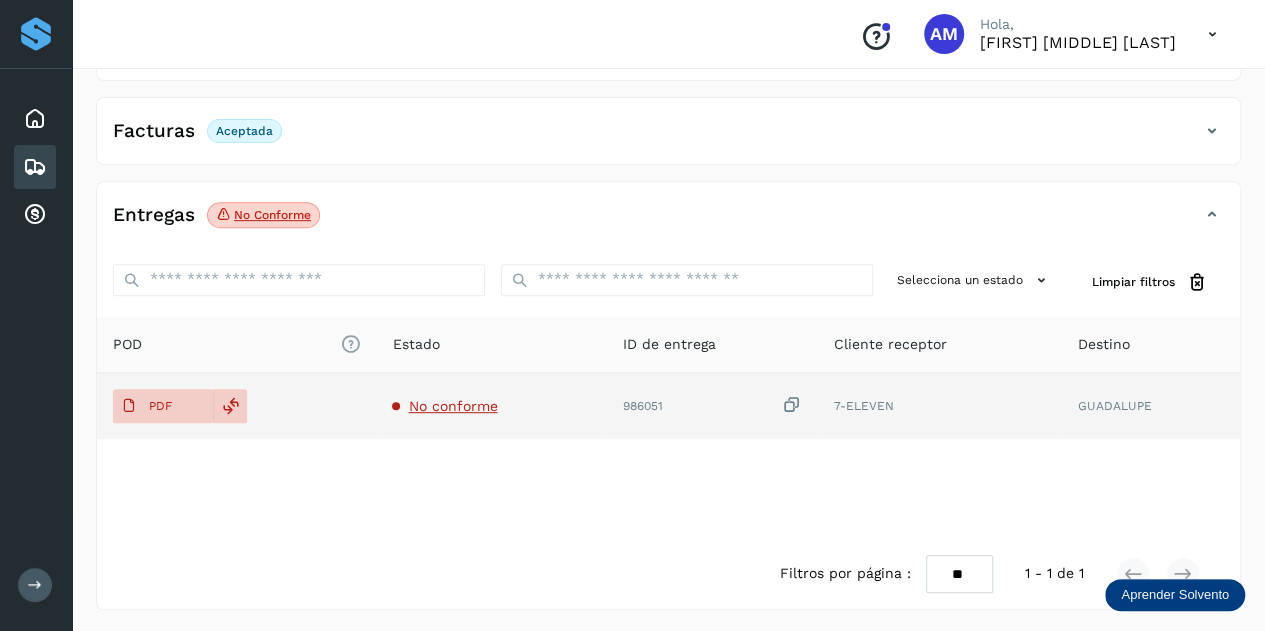 click on "No conforme" 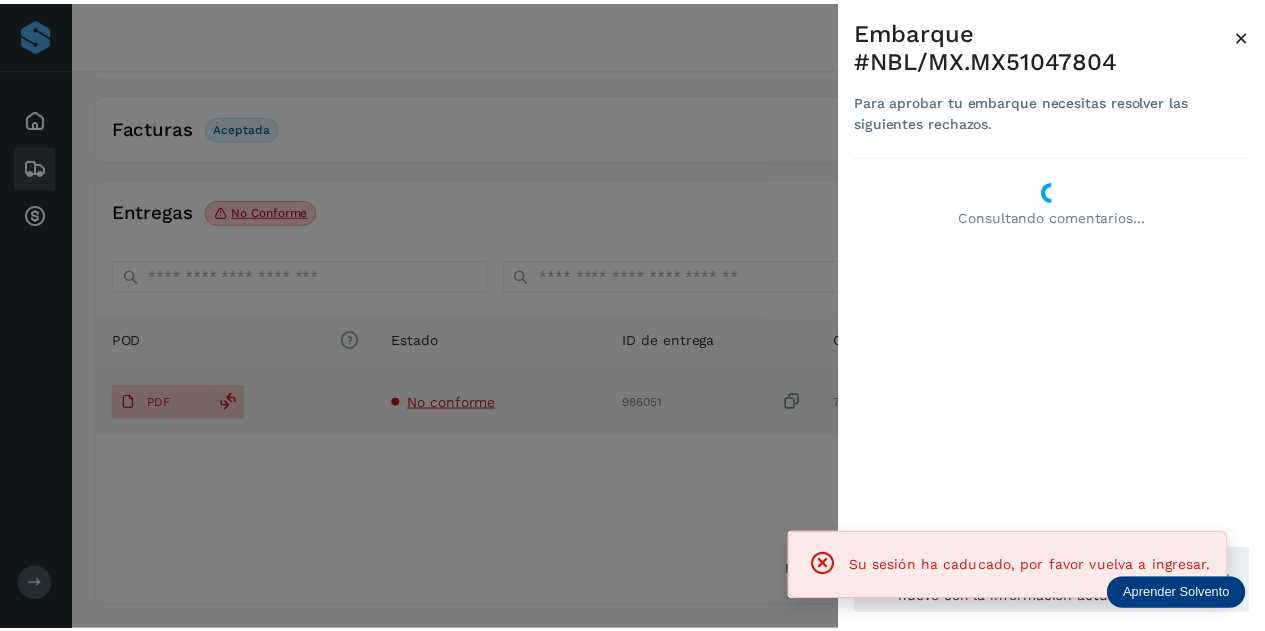 scroll, scrollTop: 0, scrollLeft: 0, axis: both 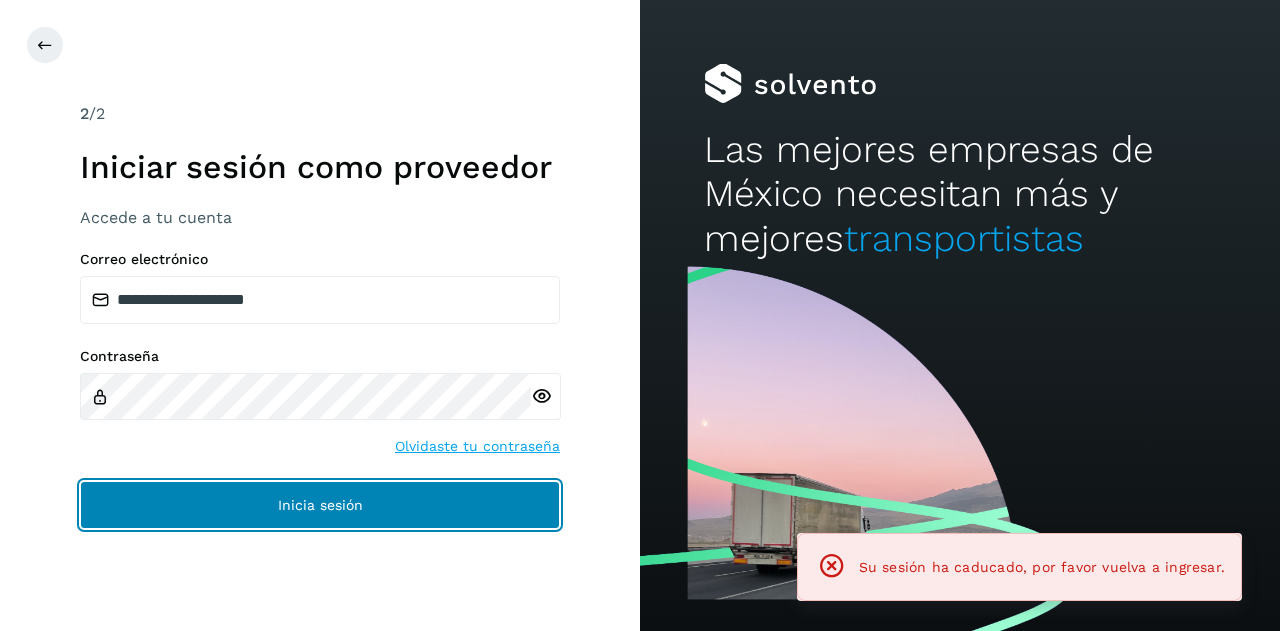 click on "Inicia sesión" at bounding box center [320, 505] 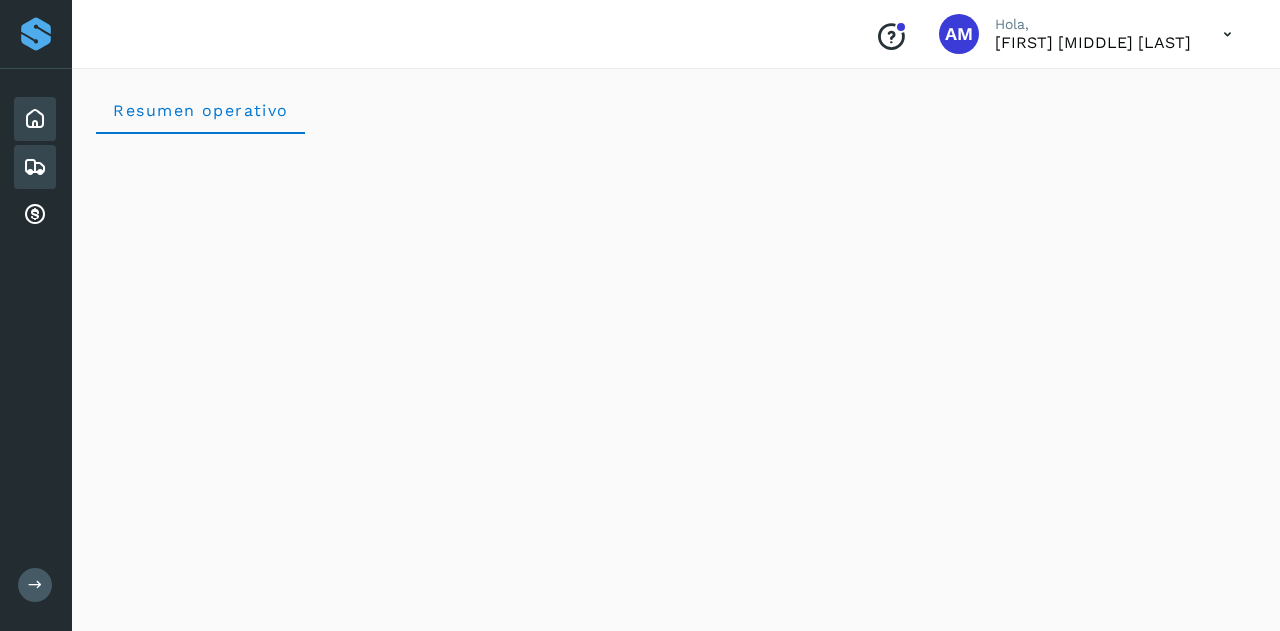 click at bounding box center (35, 167) 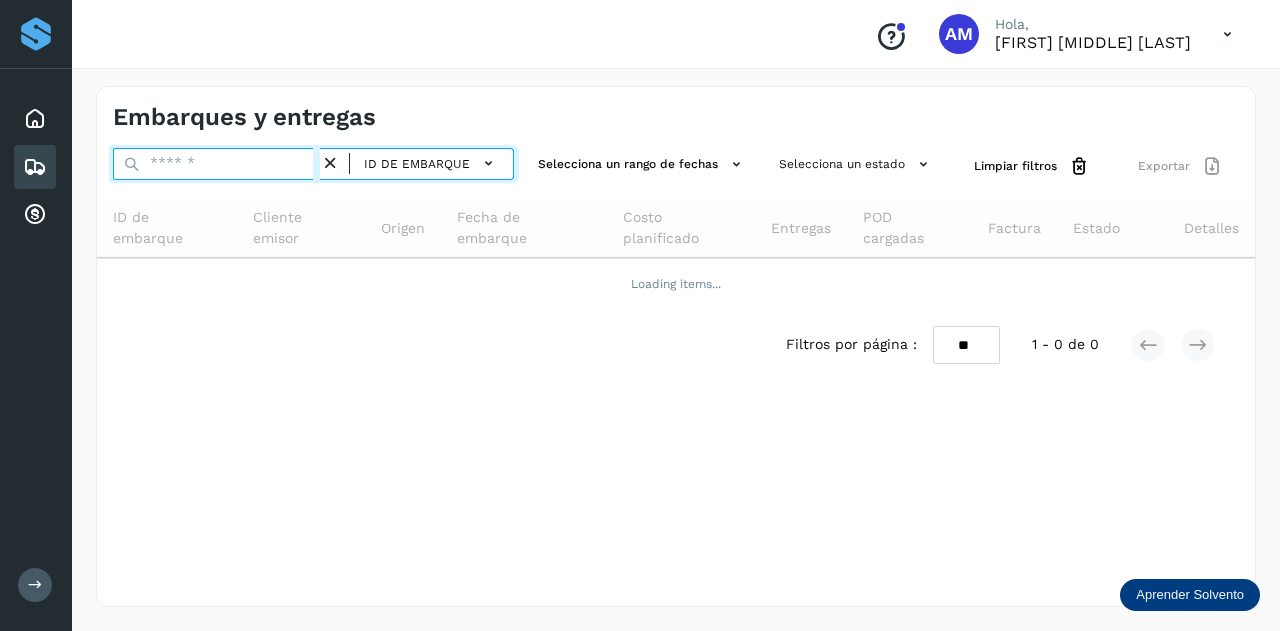 click at bounding box center (216, 164) 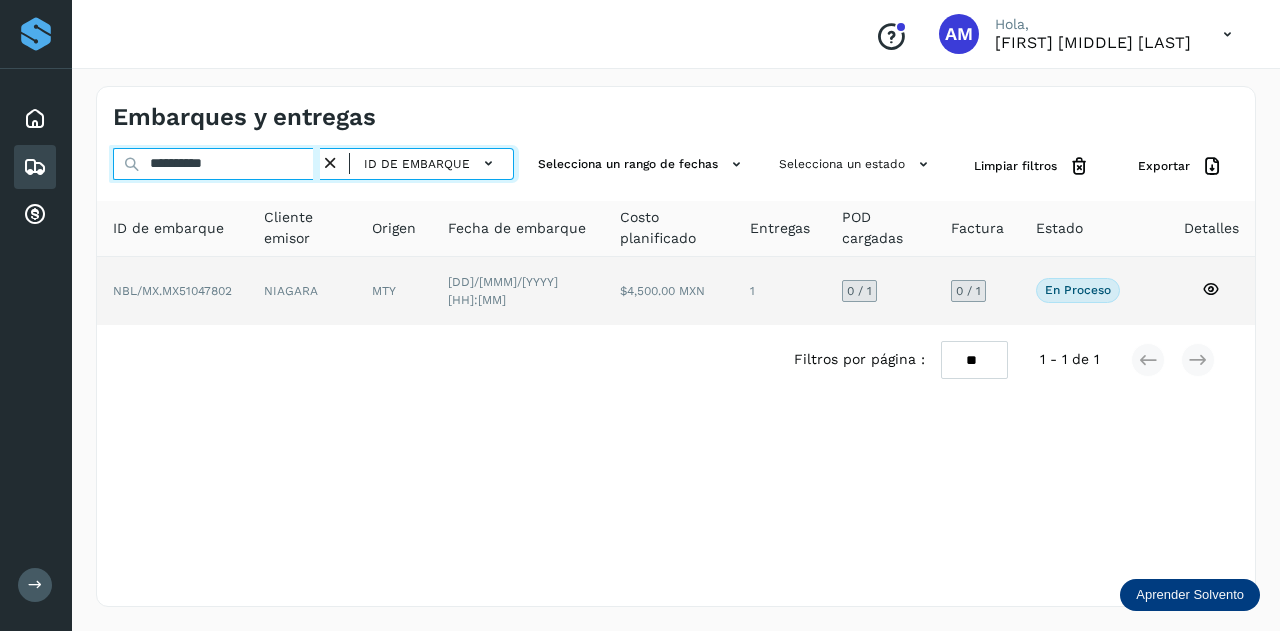 type on "**********" 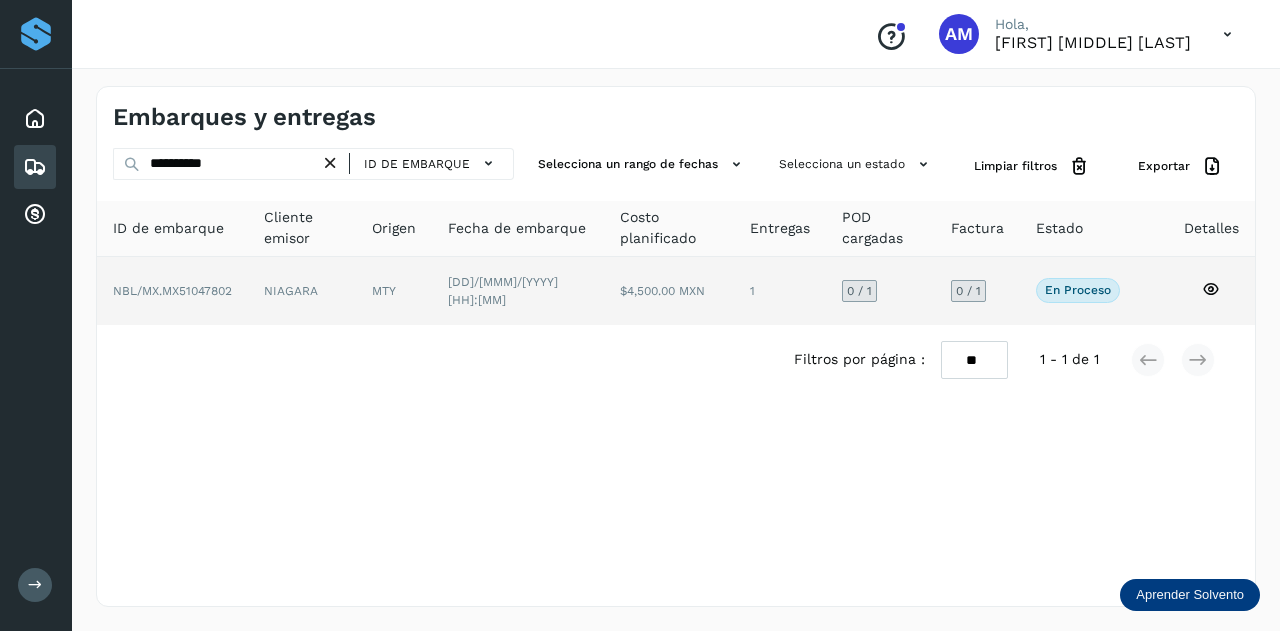 click on "NIAGARA" 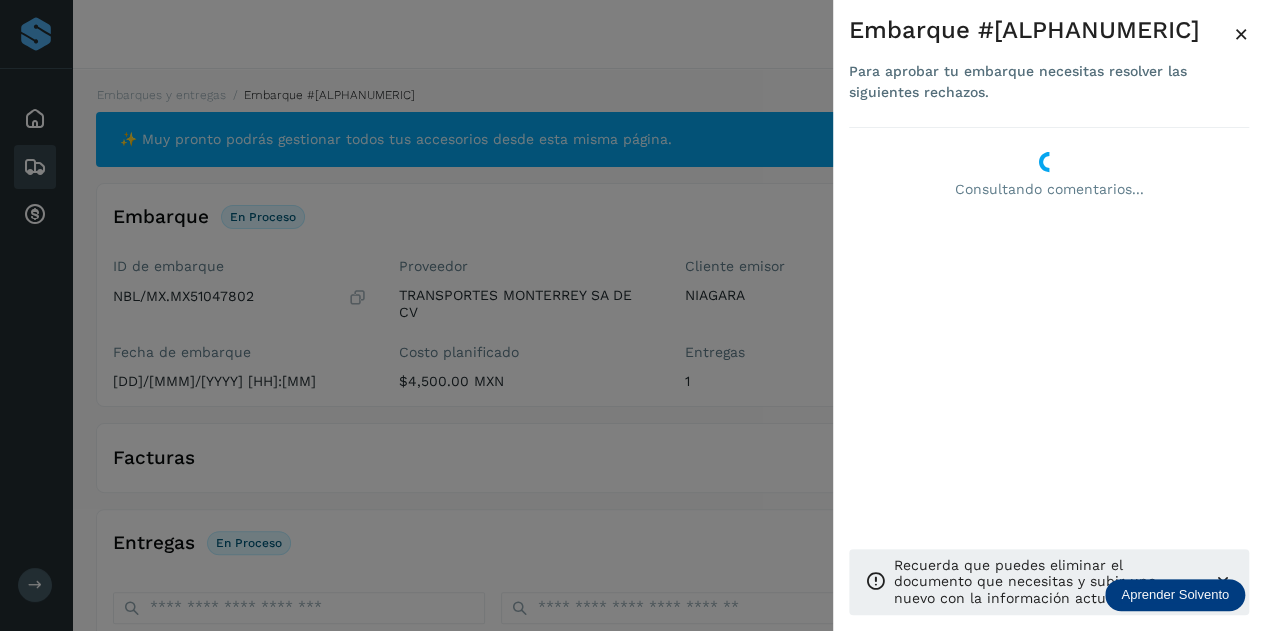 click on "×" at bounding box center (1241, 34) 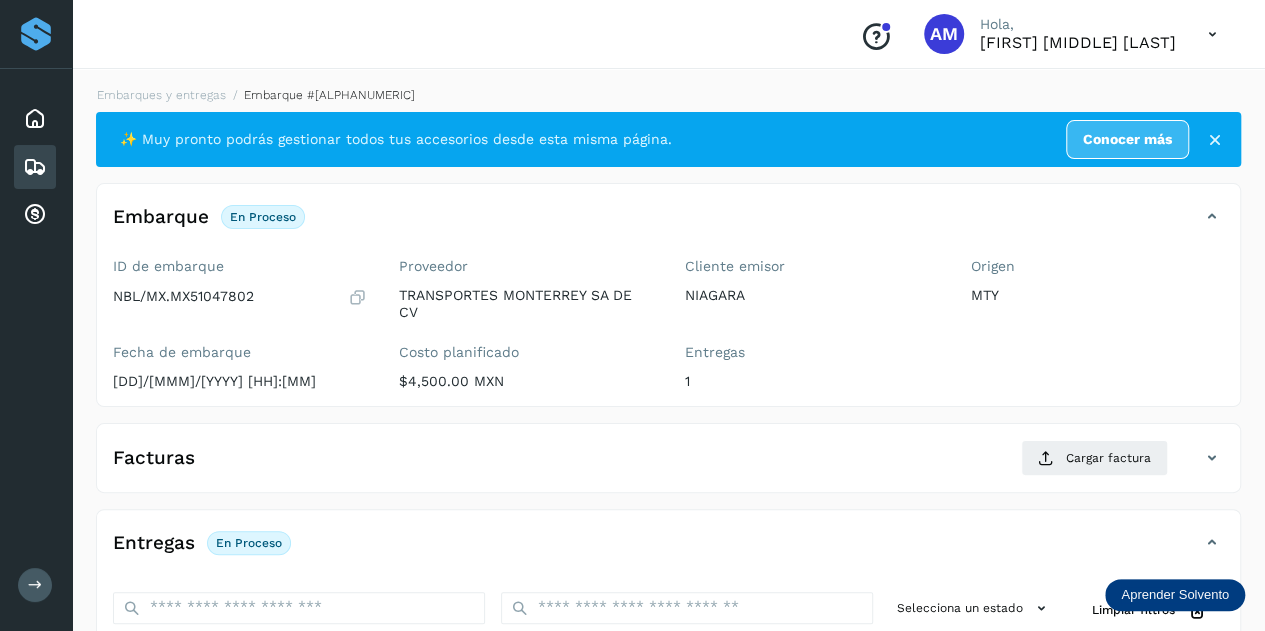 scroll, scrollTop: 200, scrollLeft: 0, axis: vertical 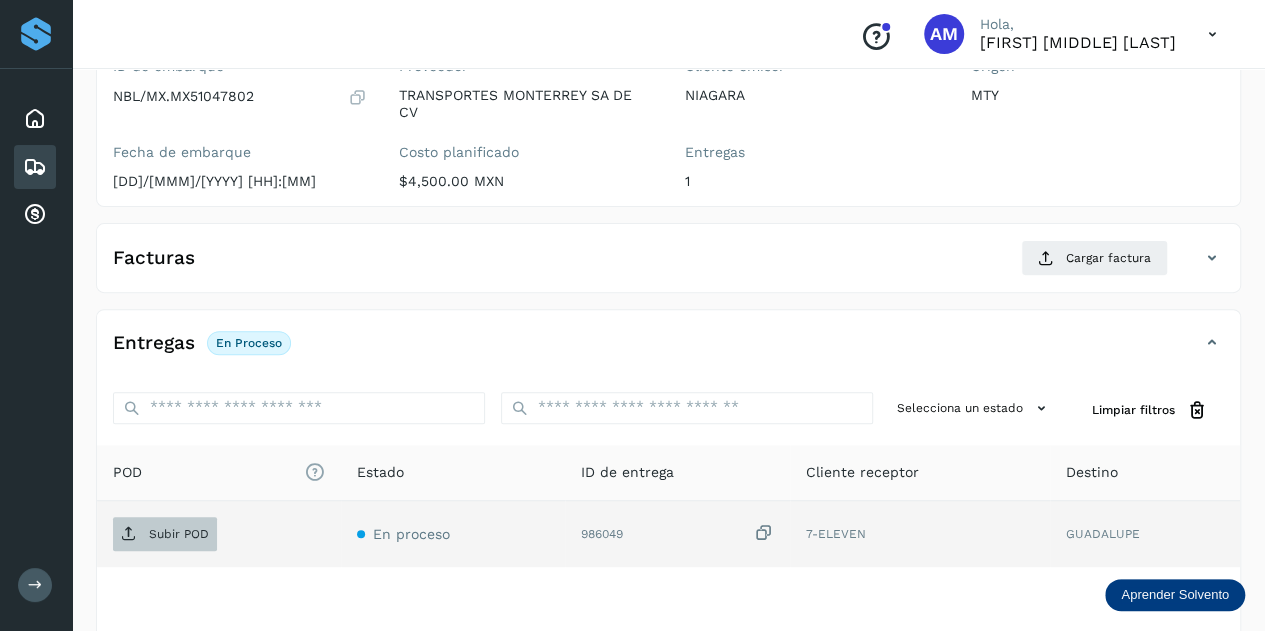 click on "Subir POD" at bounding box center (179, 534) 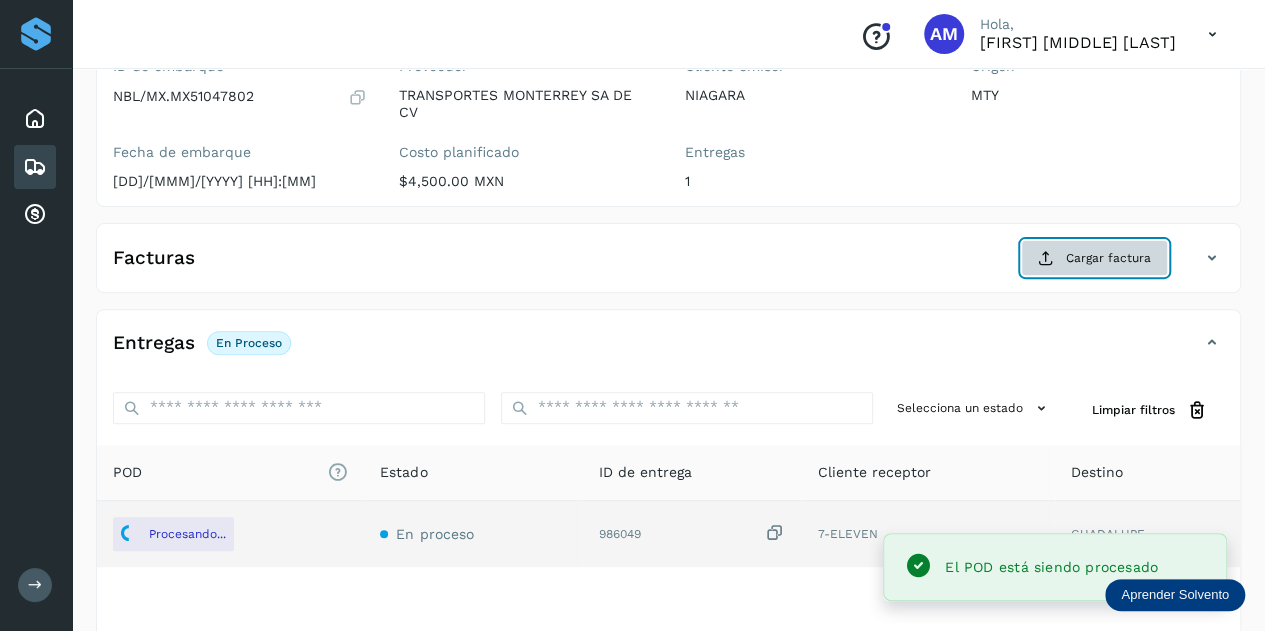 click at bounding box center (1046, 258) 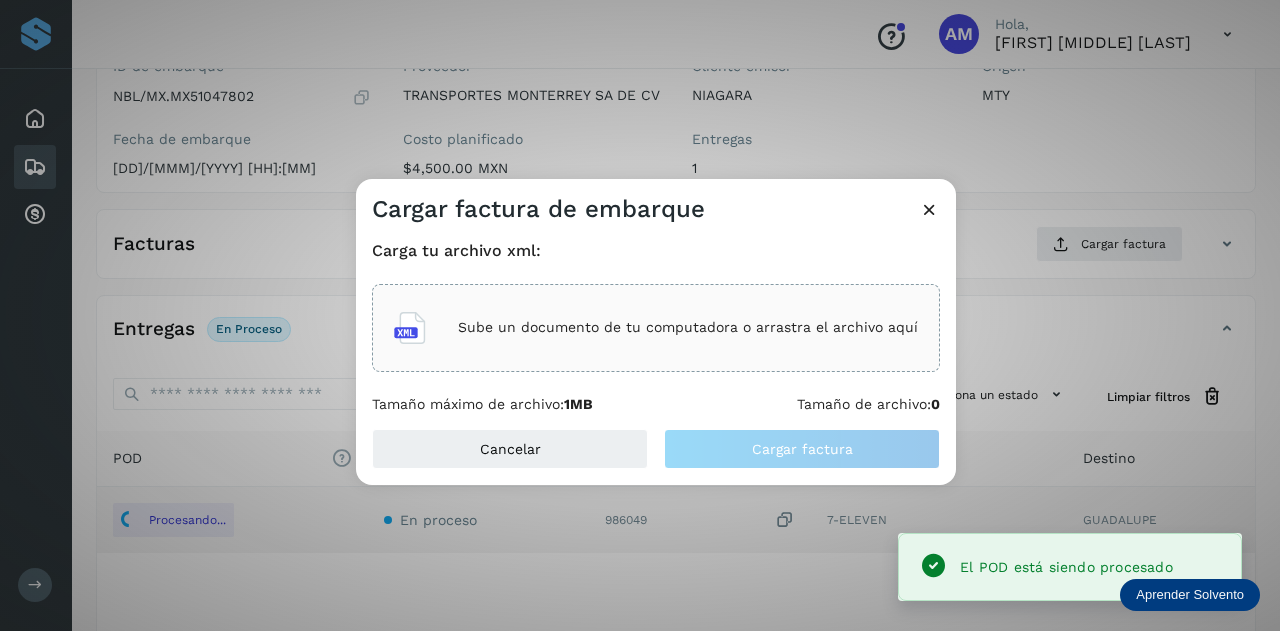 click on "Sube un documento de tu computadora o arrastra el archivo aquí" 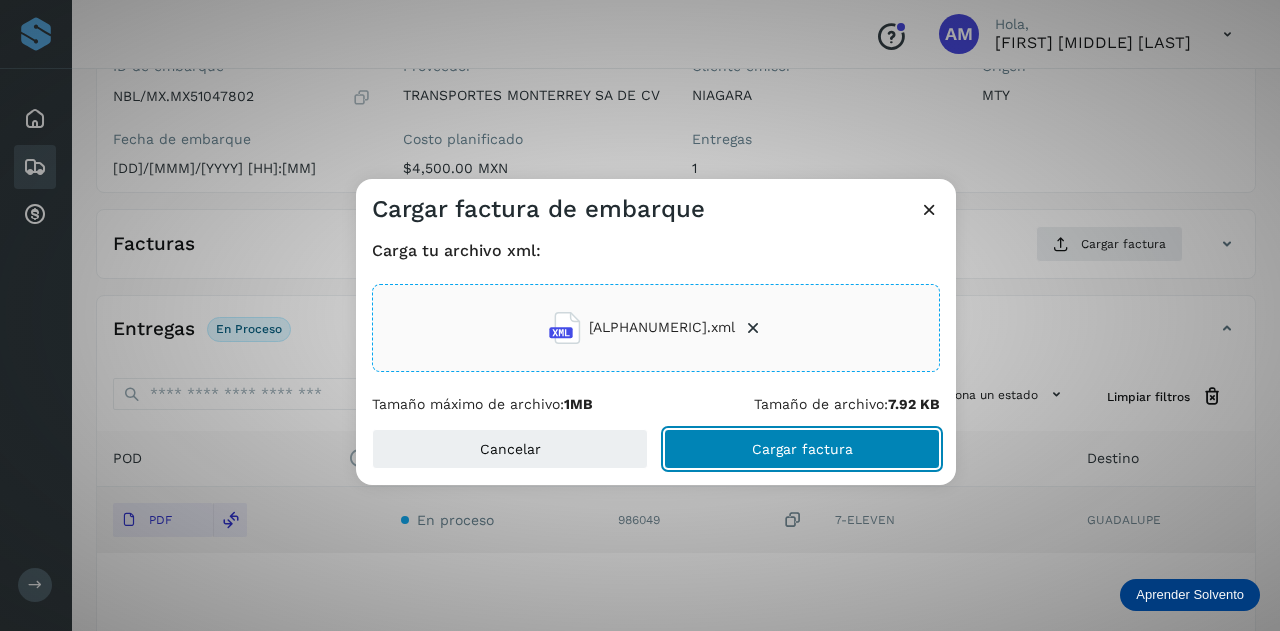 click on "Cargar factura" 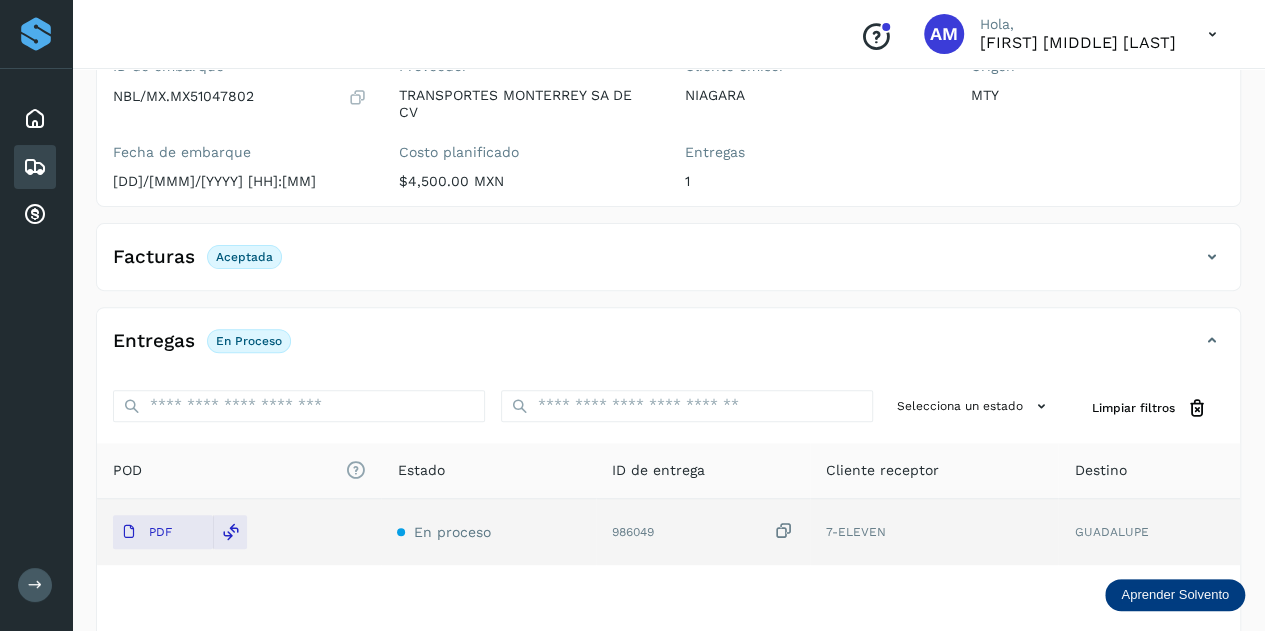 scroll, scrollTop: 0, scrollLeft: 0, axis: both 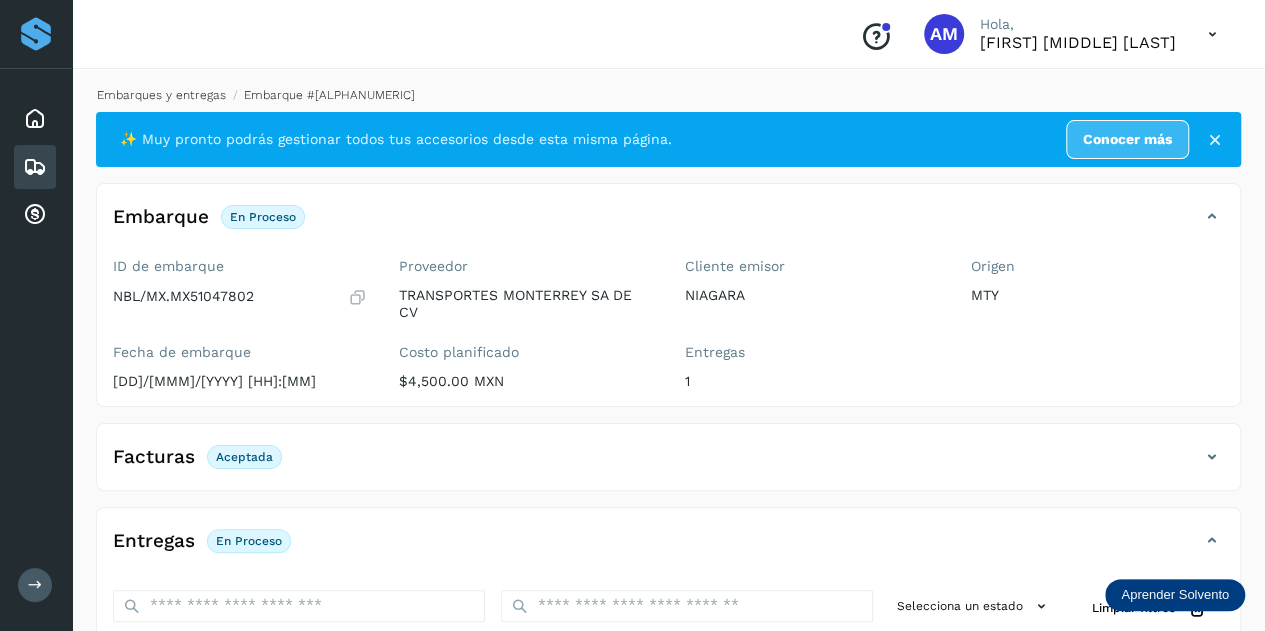click on "Embarques y entregas" at bounding box center (161, 95) 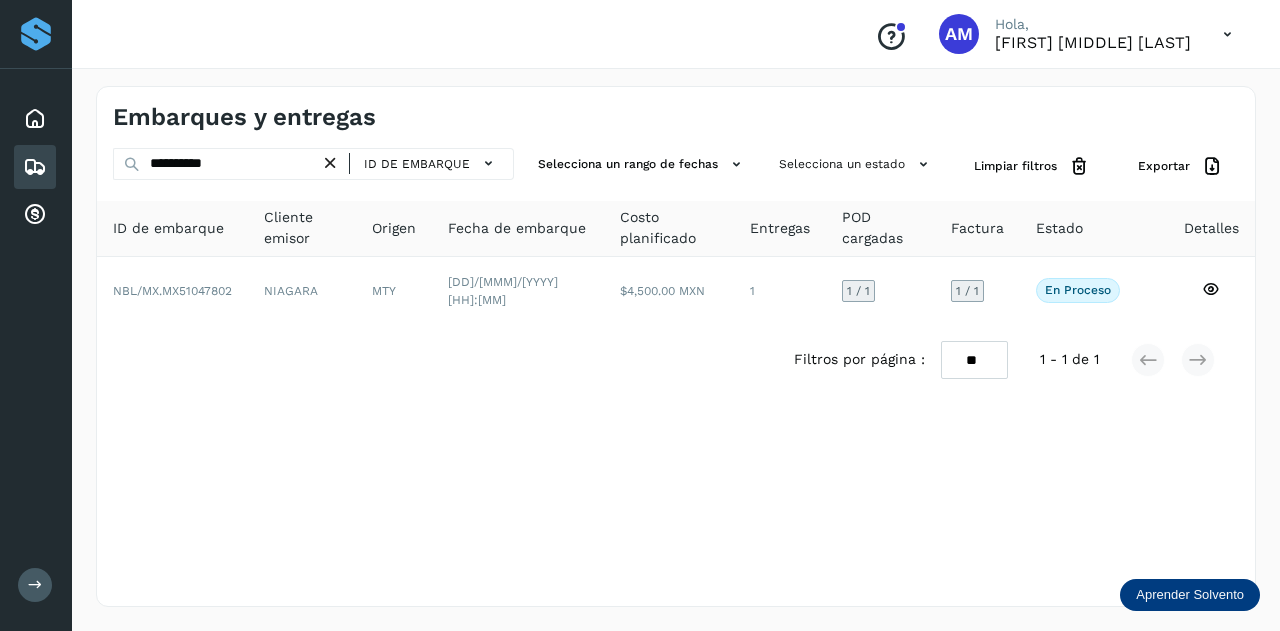 click at bounding box center [330, 163] 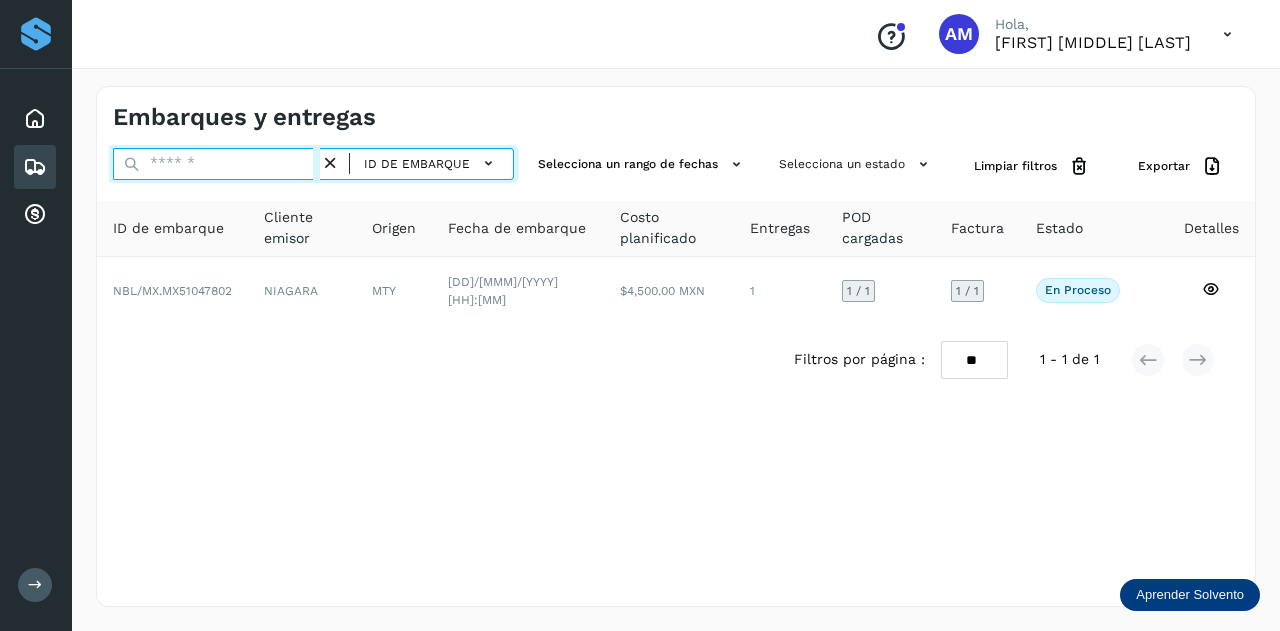 click at bounding box center (216, 164) 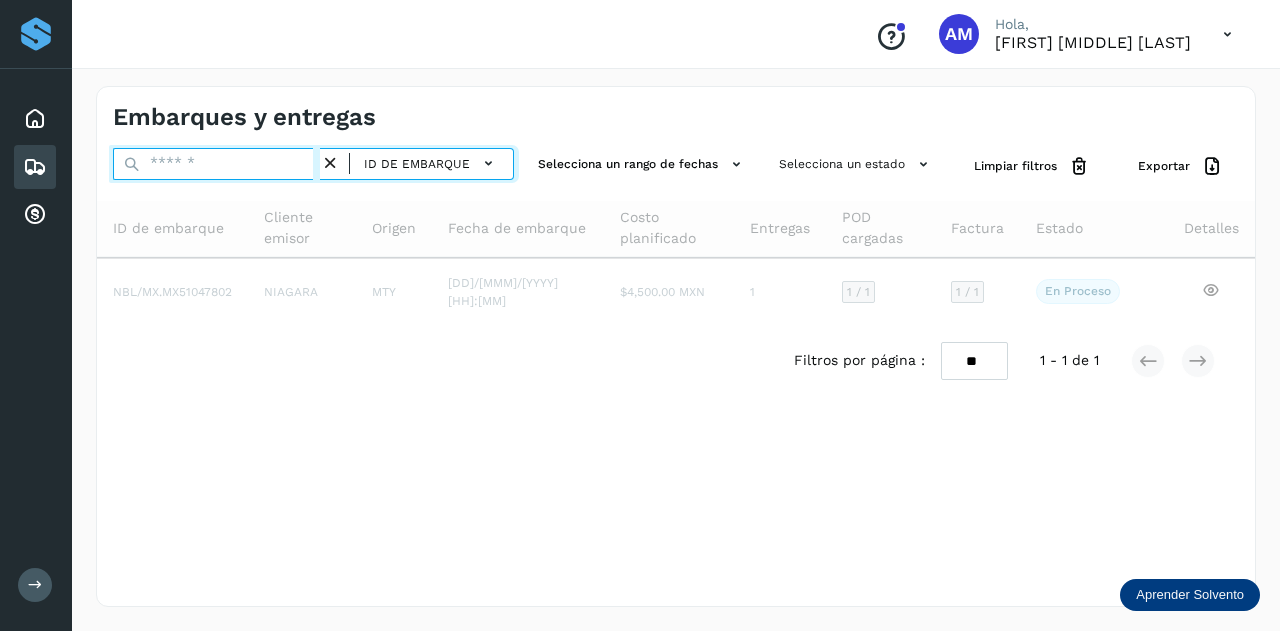 paste on "**********" 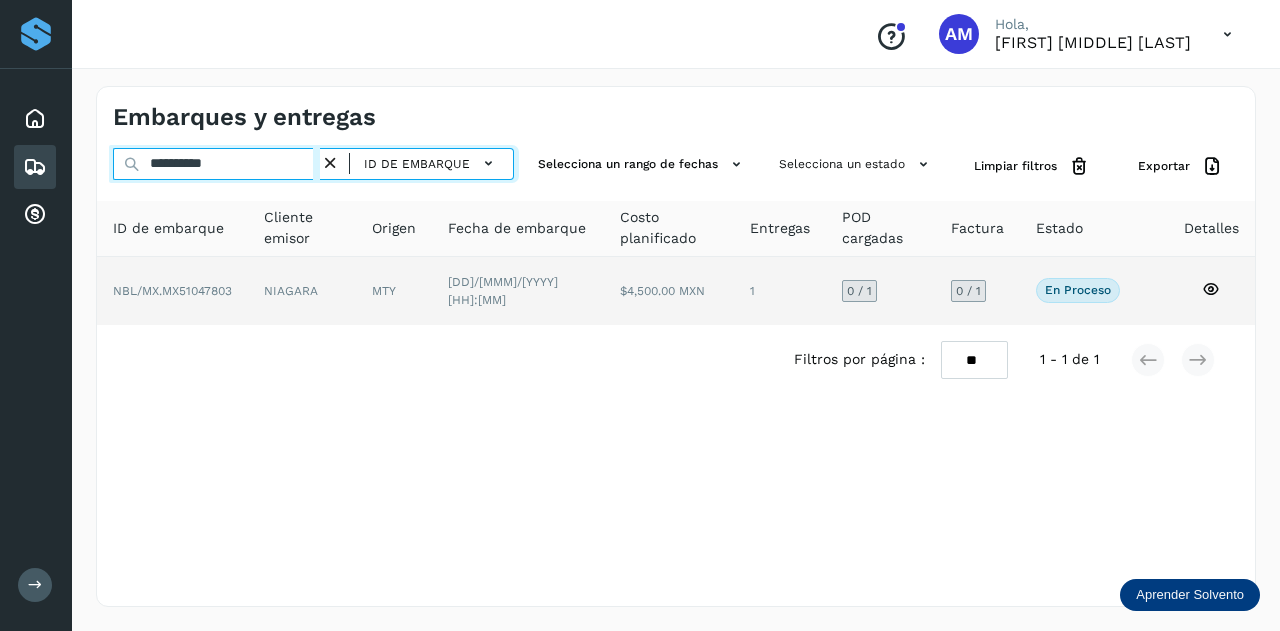 type on "**********" 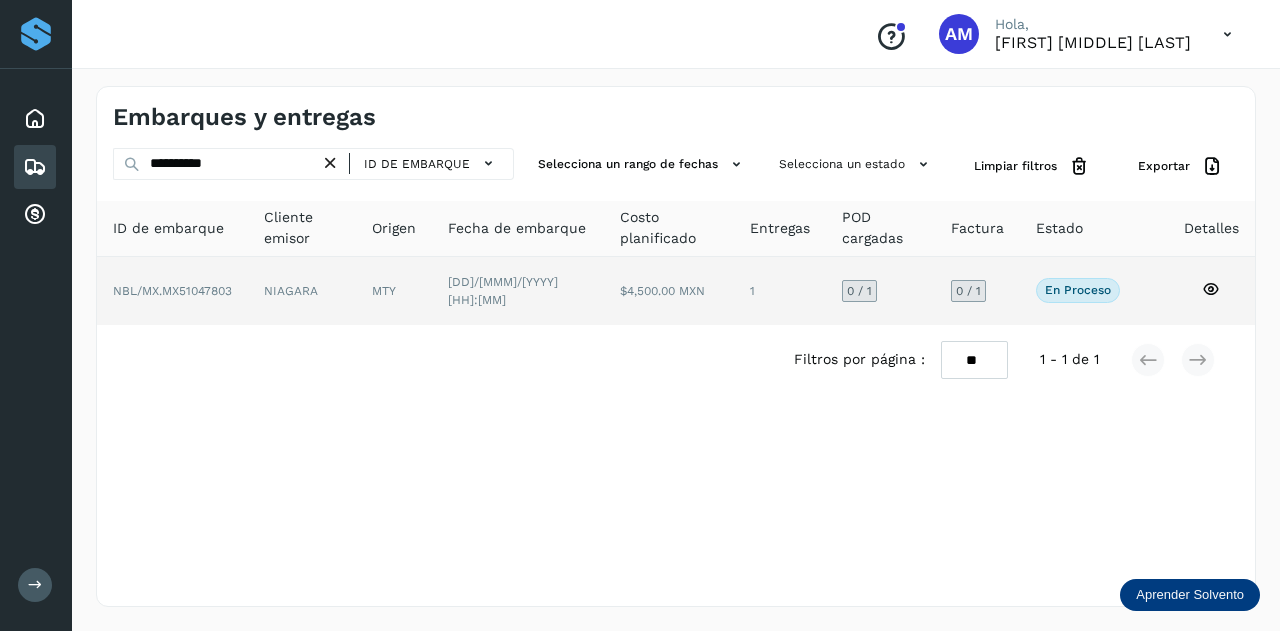 click on "NBL/MX.MX51047803" 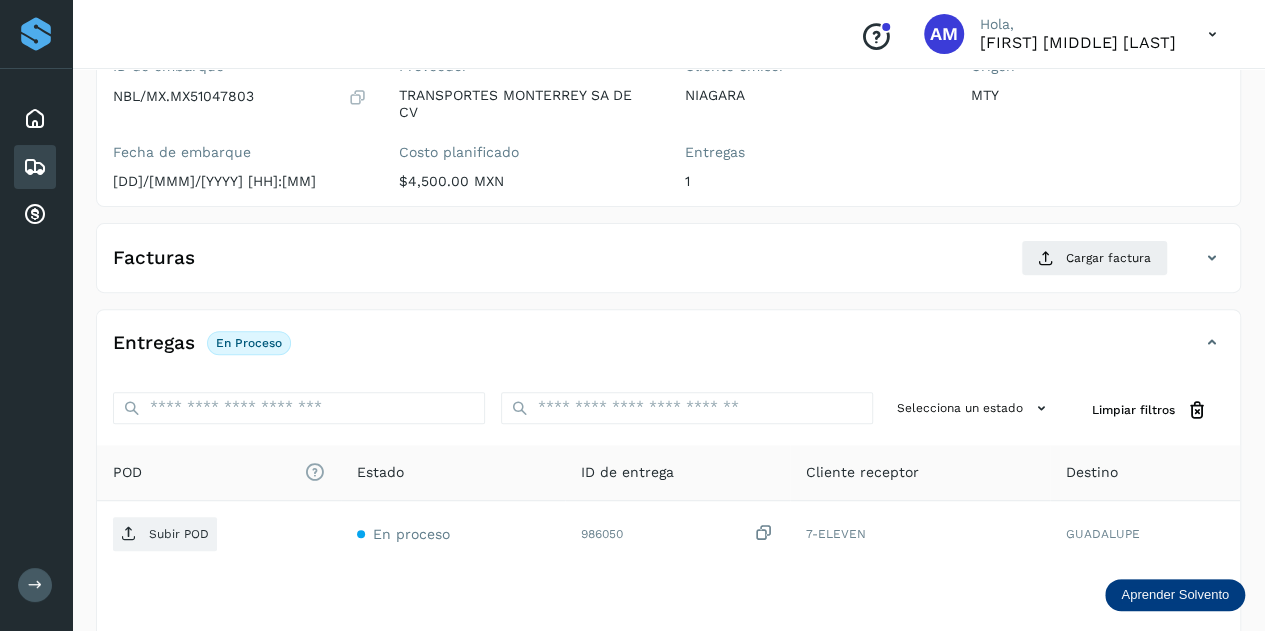 scroll, scrollTop: 300, scrollLeft: 0, axis: vertical 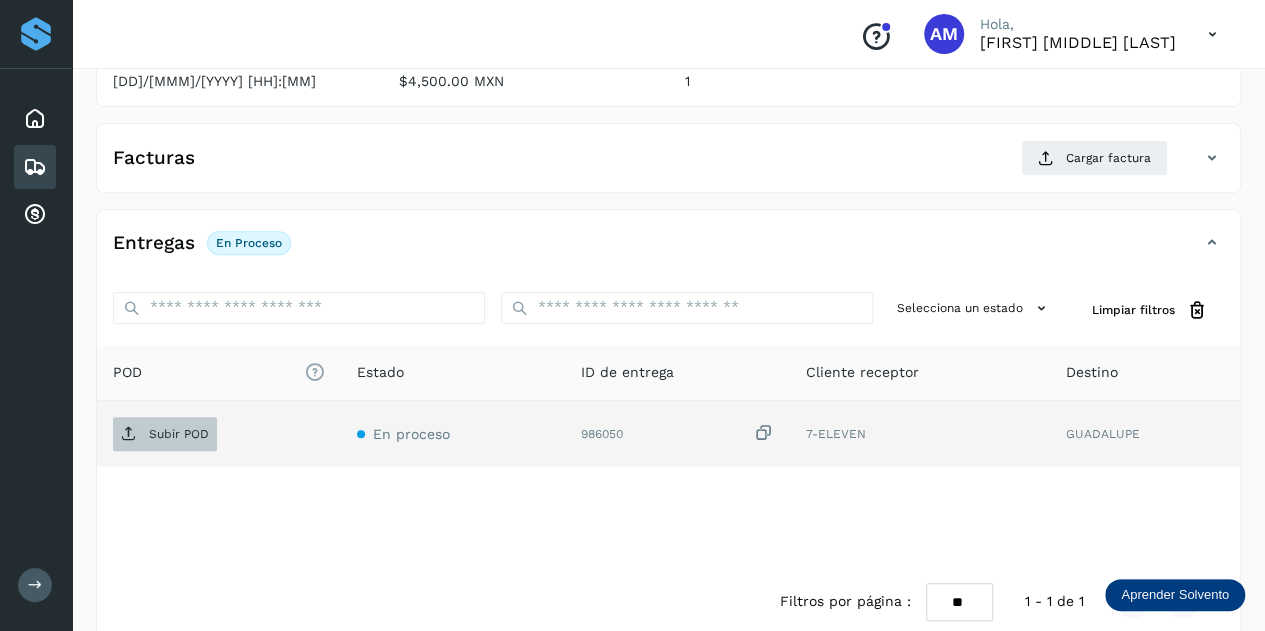 click on "Subir POD" at bounding box center (165, 434) 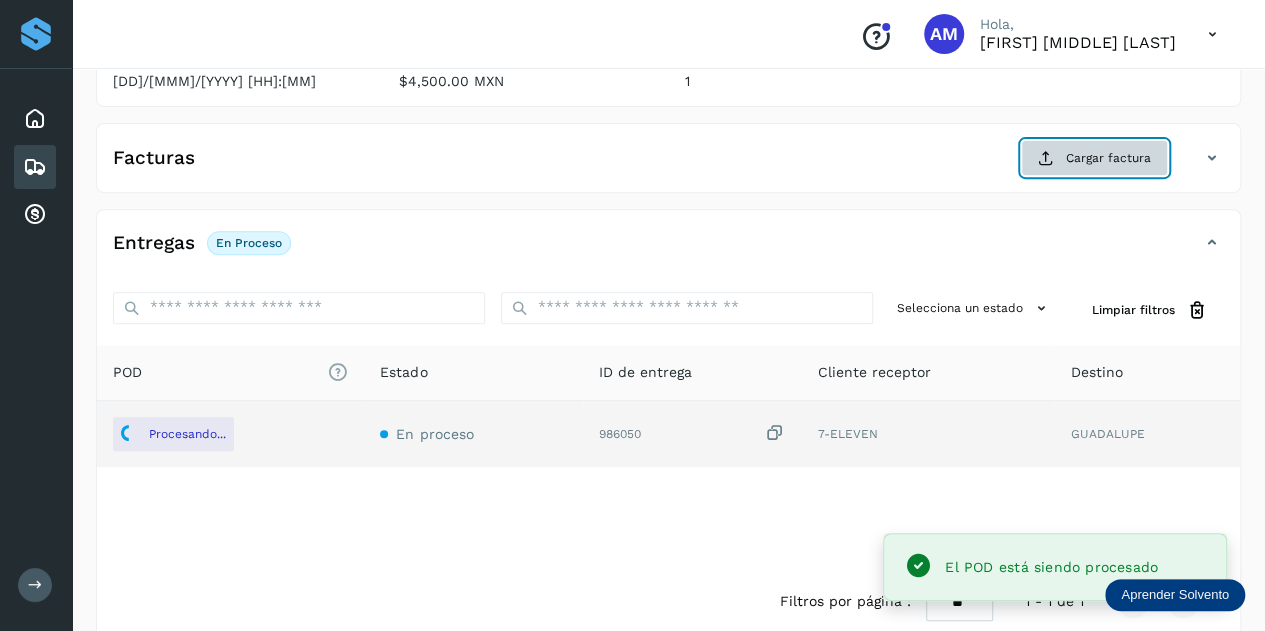 click on "Cargar factura" 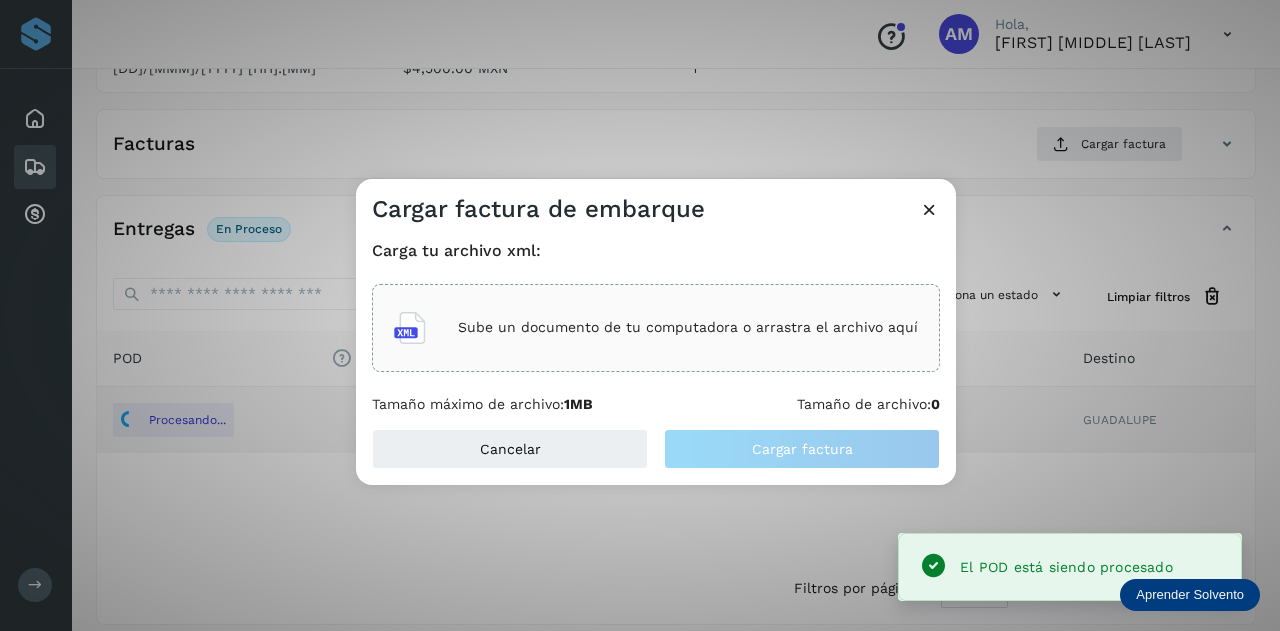 click on "Sube un documento de tu computadora o arrastra el archivo aquí" 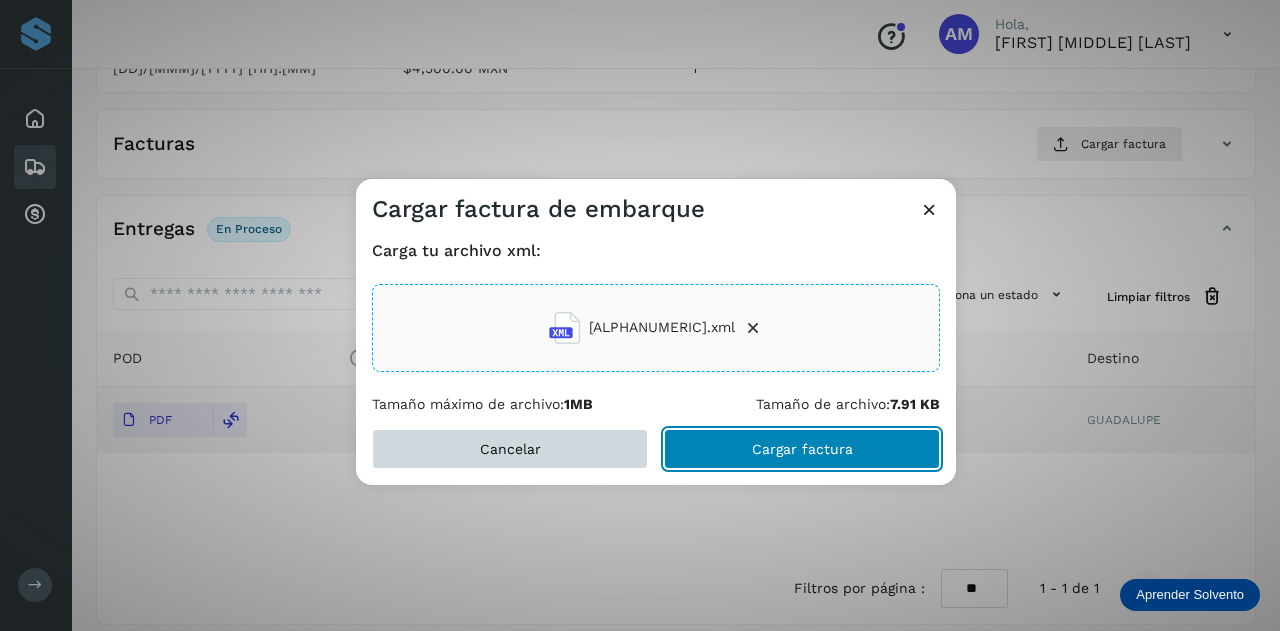 drag, startPoint x: 726, startPoint y: 449, endPoint x: 440, endPoint y: 452, distance: 286.01575 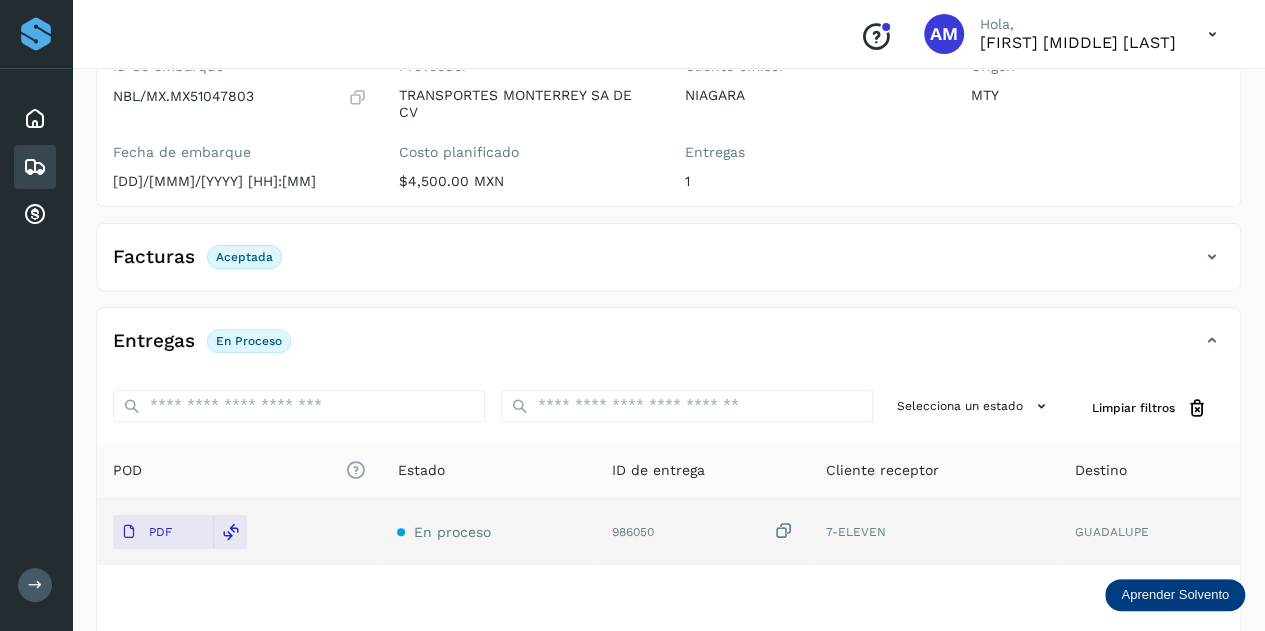 scroll, scrollTop: 0, scrollLeft: 0, axis: both 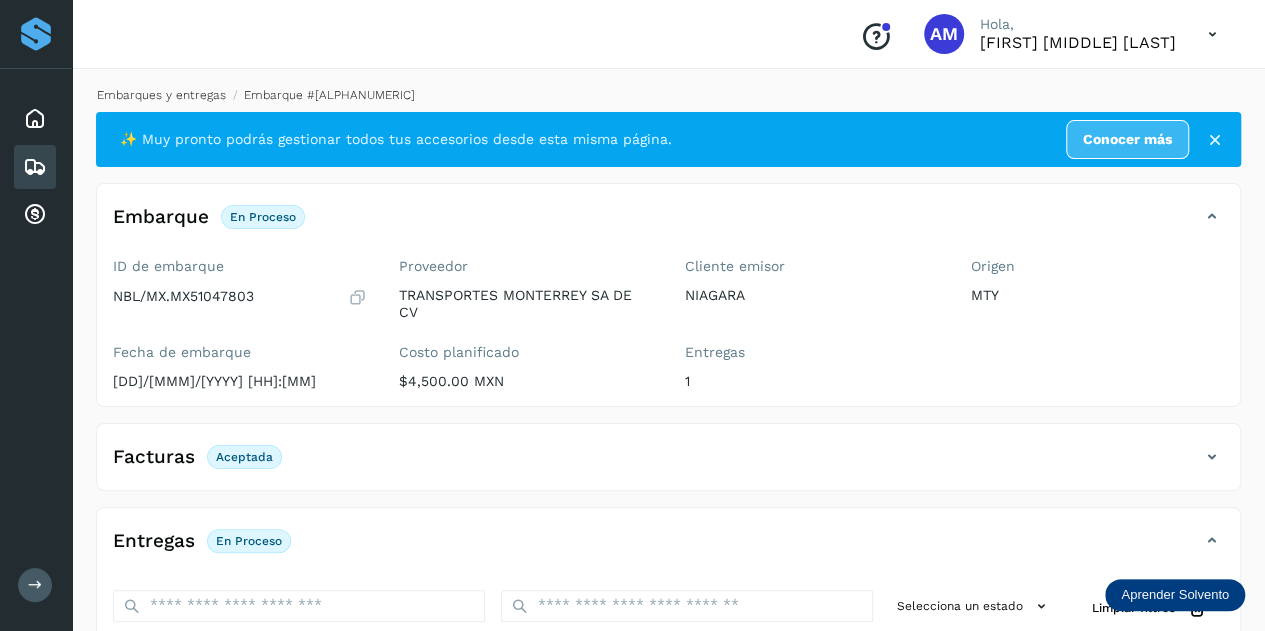click on "Embarques y entregas" at bounding box center [161, 95] 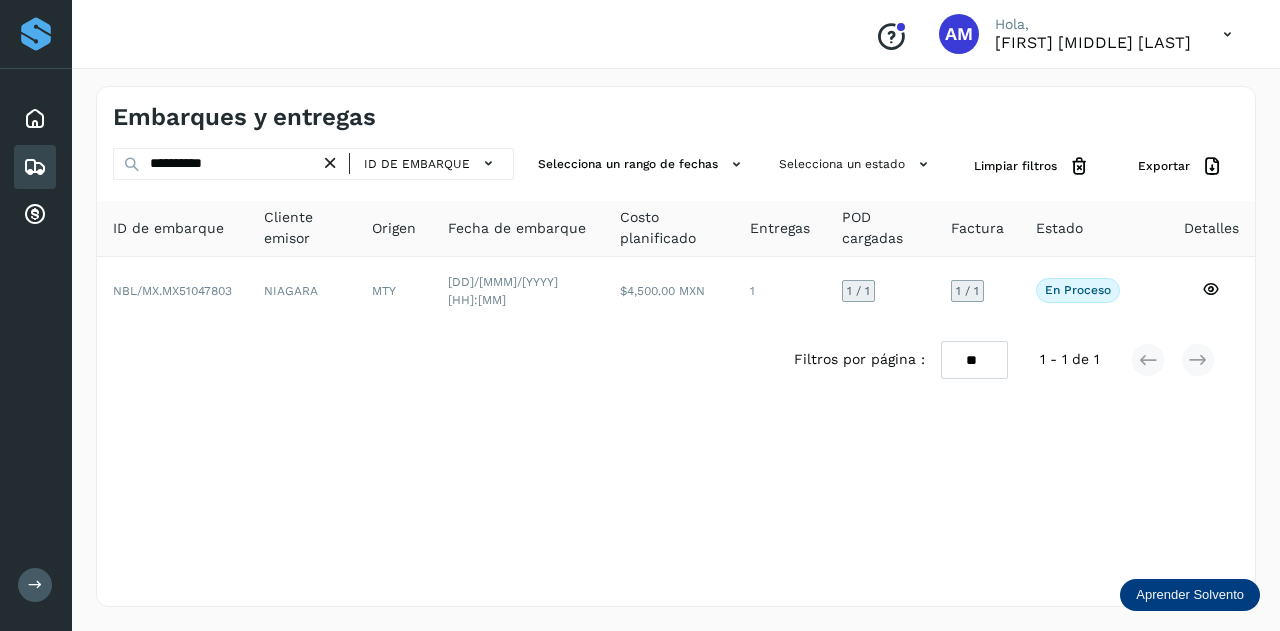 click at bounding box center [330, 163] 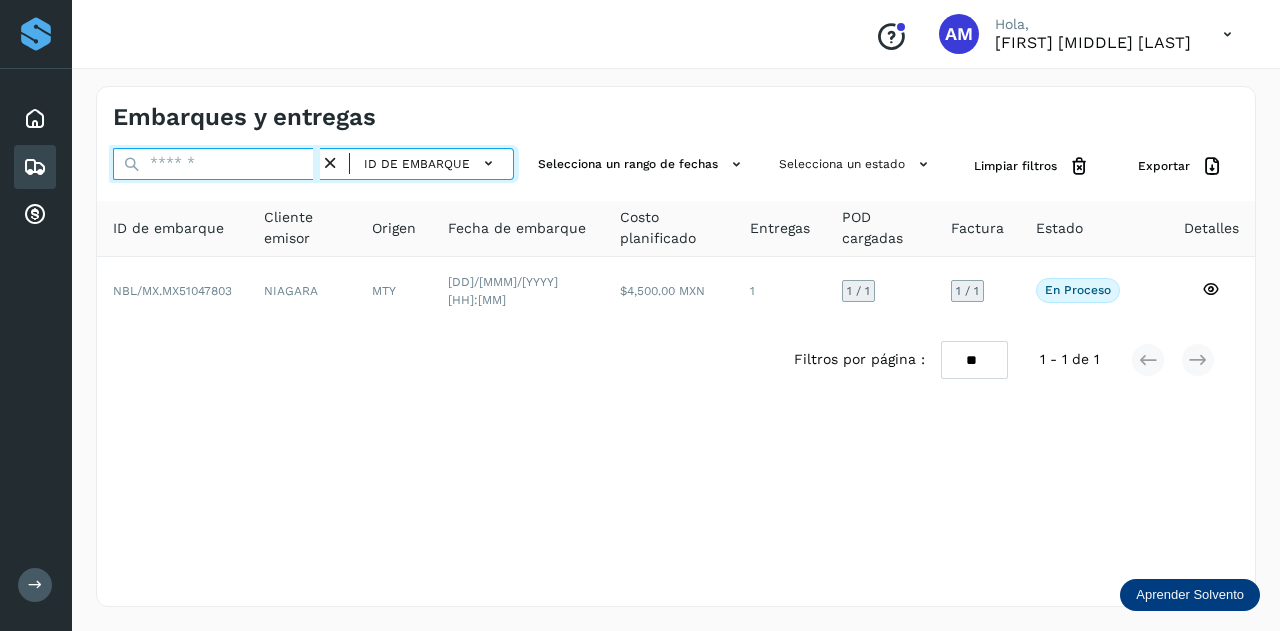 click at bounding box center [216, 164] 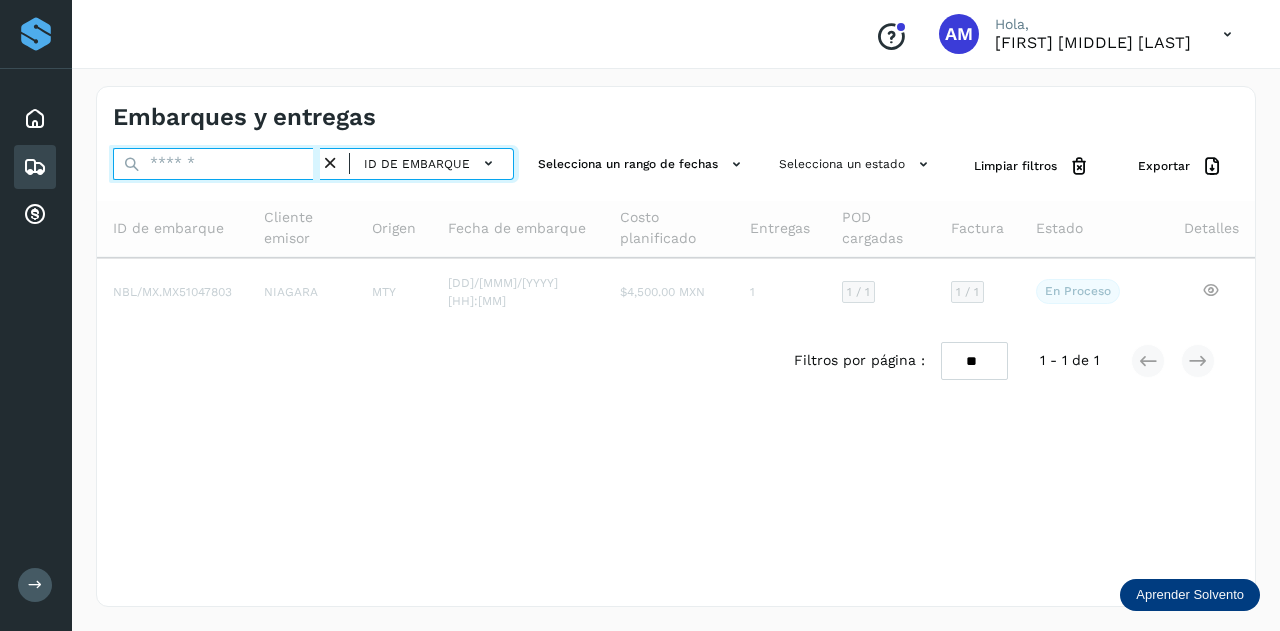 paste on "**********" 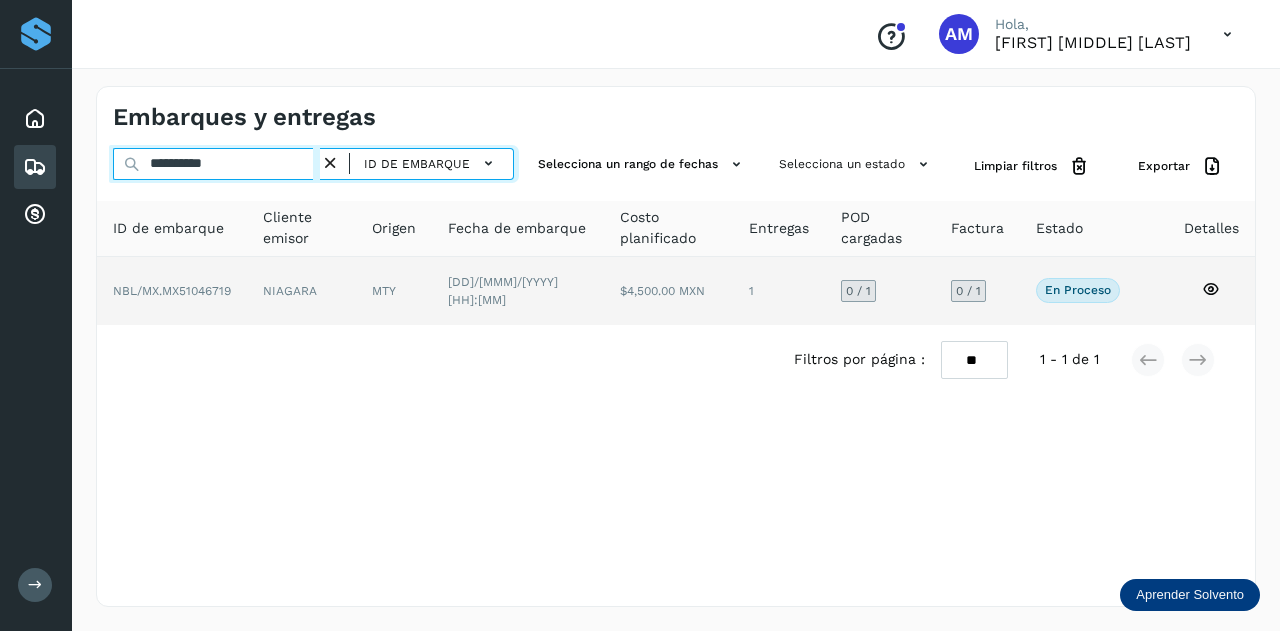 type on "**********" 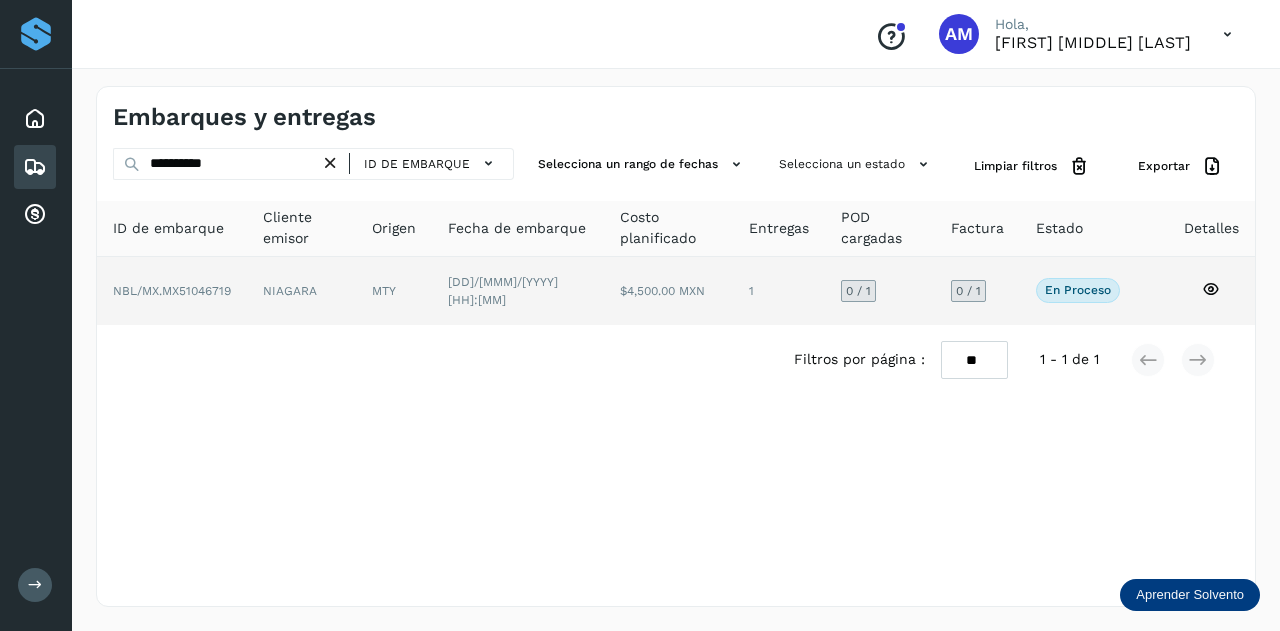 click on "NIAGARA" 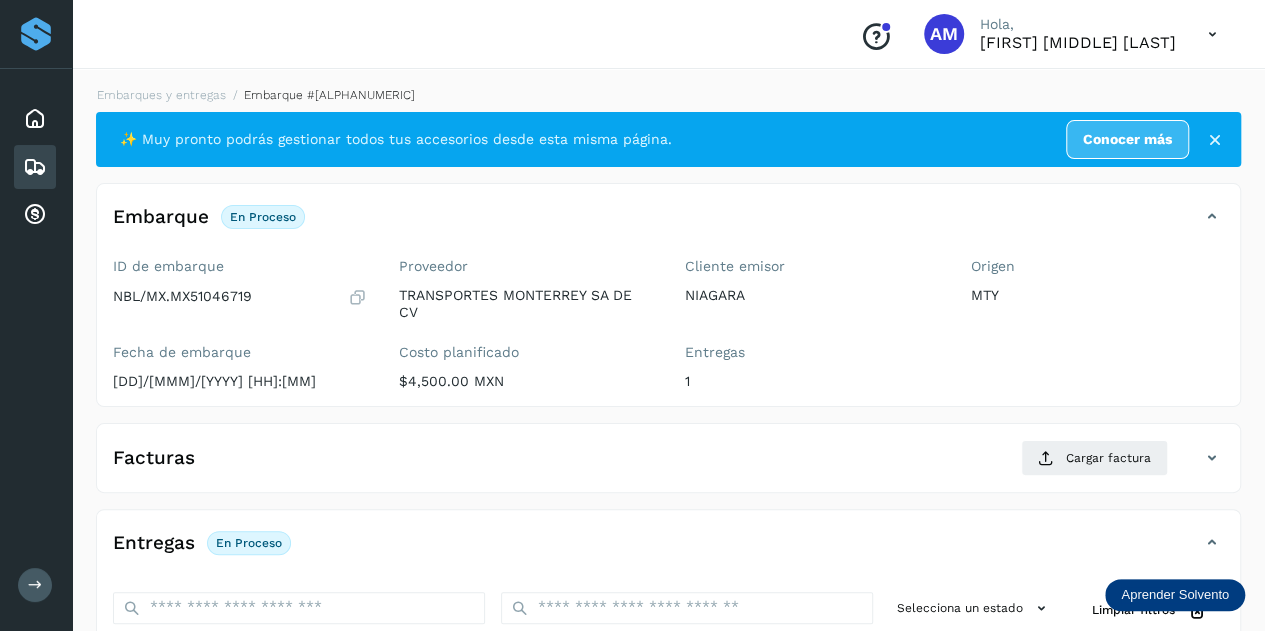 scroll, scrollTop: 200, scrollLeft: 0, axis: vertical 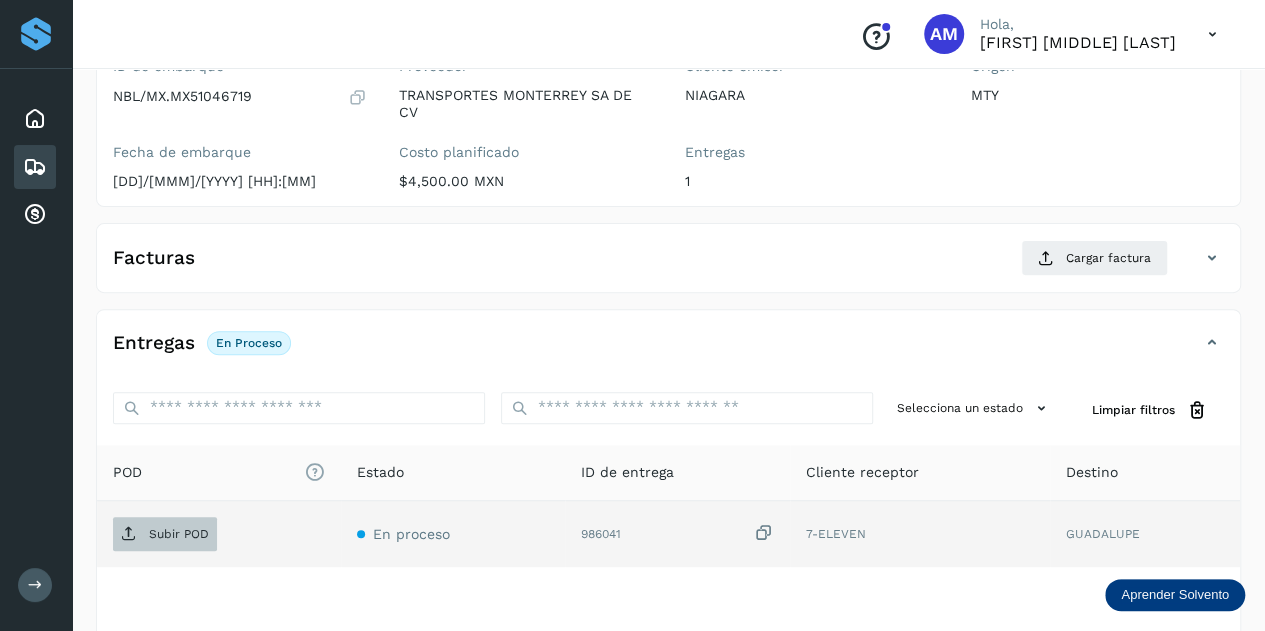 click on "Subir POD" at bounding box center (179, 534) 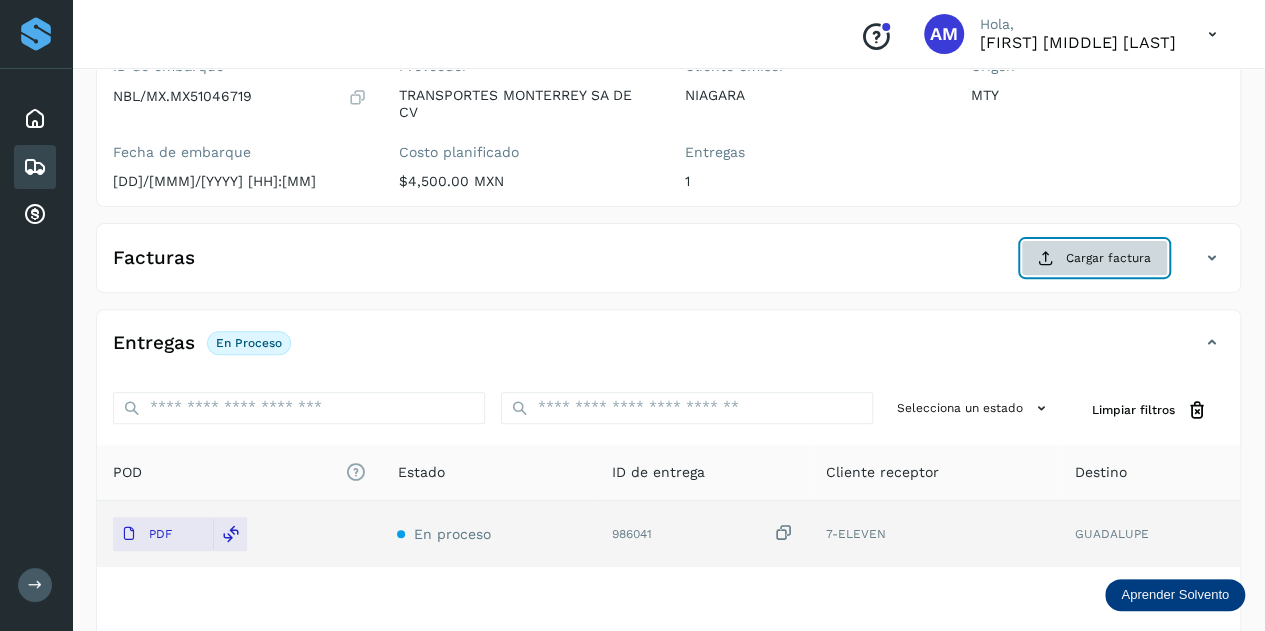 click on "Cargar factura" 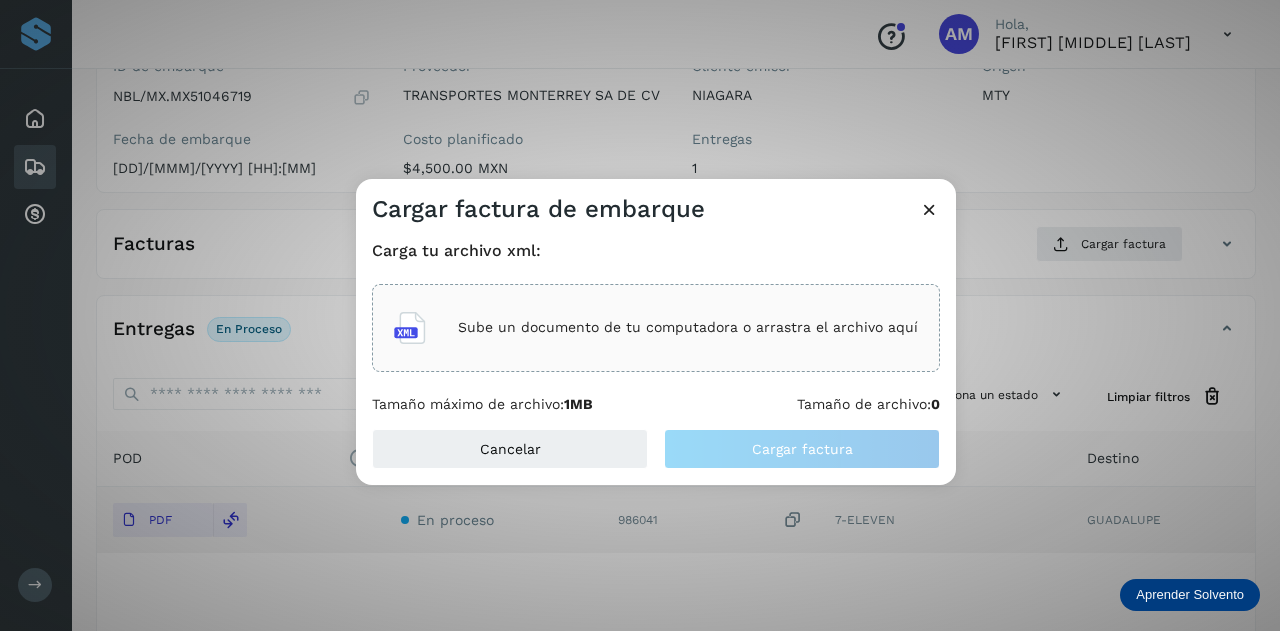 click on "Sube un documento de tu computadora o arrastra el archivo aquí" 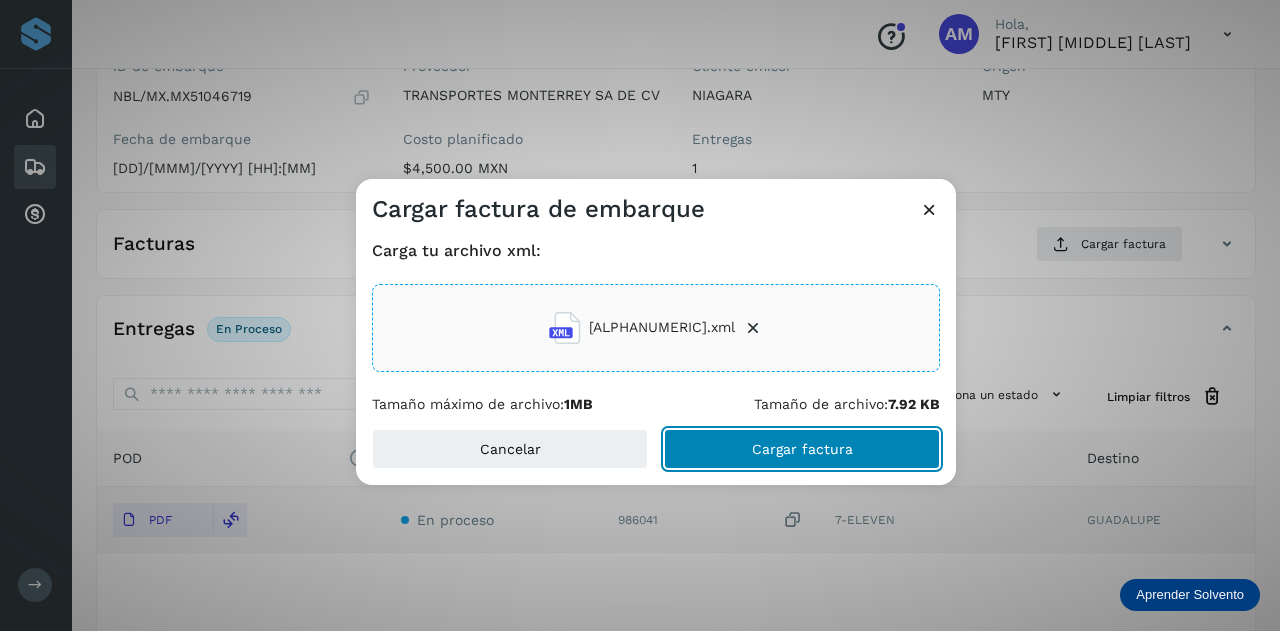 click on "Cargar factura" 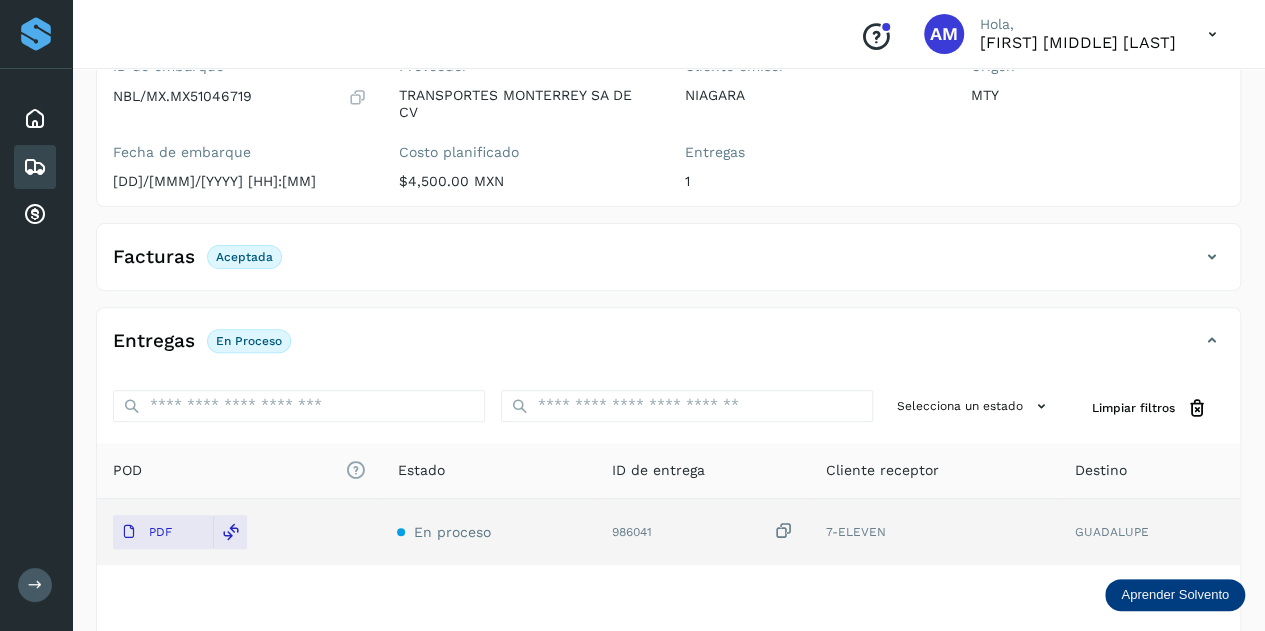 scroll, scrollTop: 0, scrollLeft: 0, axis: both 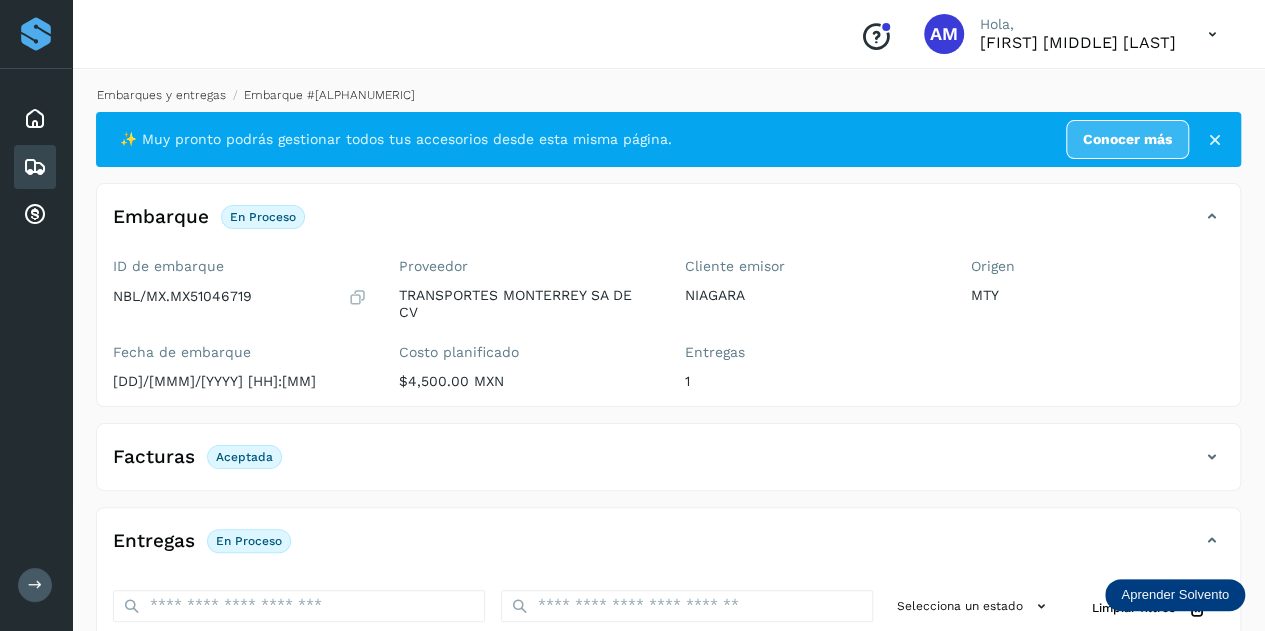 click on "Embarques y entregas" at bounding box center (161, 95) 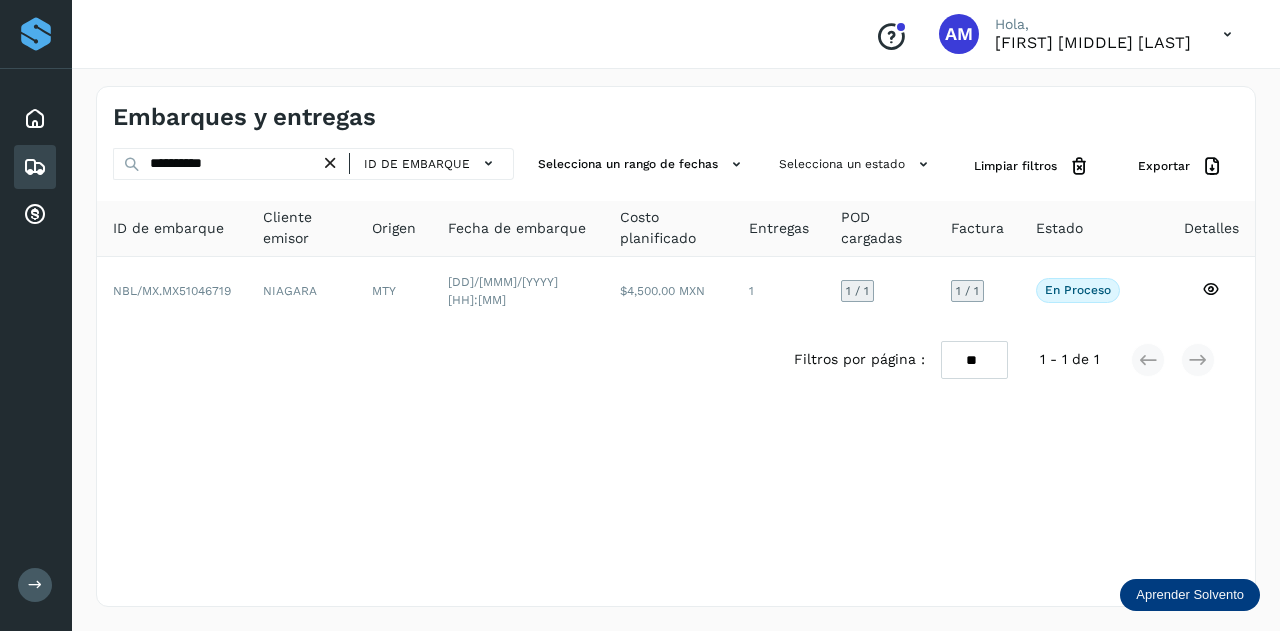drag, startPoint x: 337, startPoint y: 159, endPoint x: 303, endPoint y: 164, distance: 34.36568 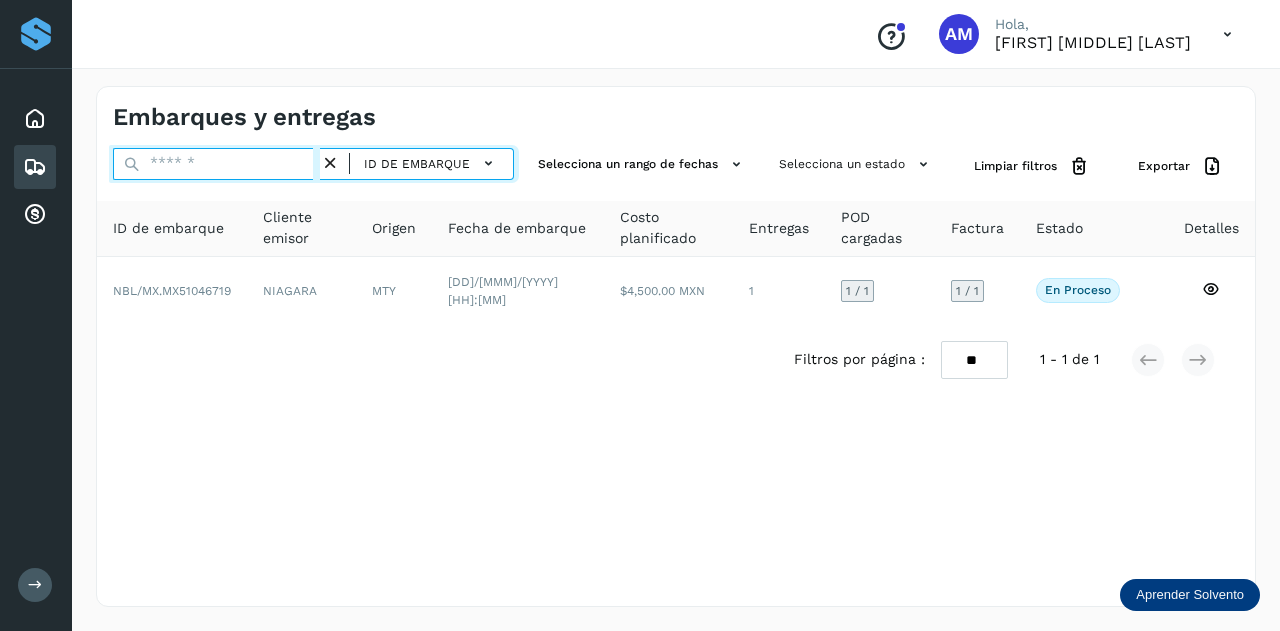 click at bounding box center [216, 164] 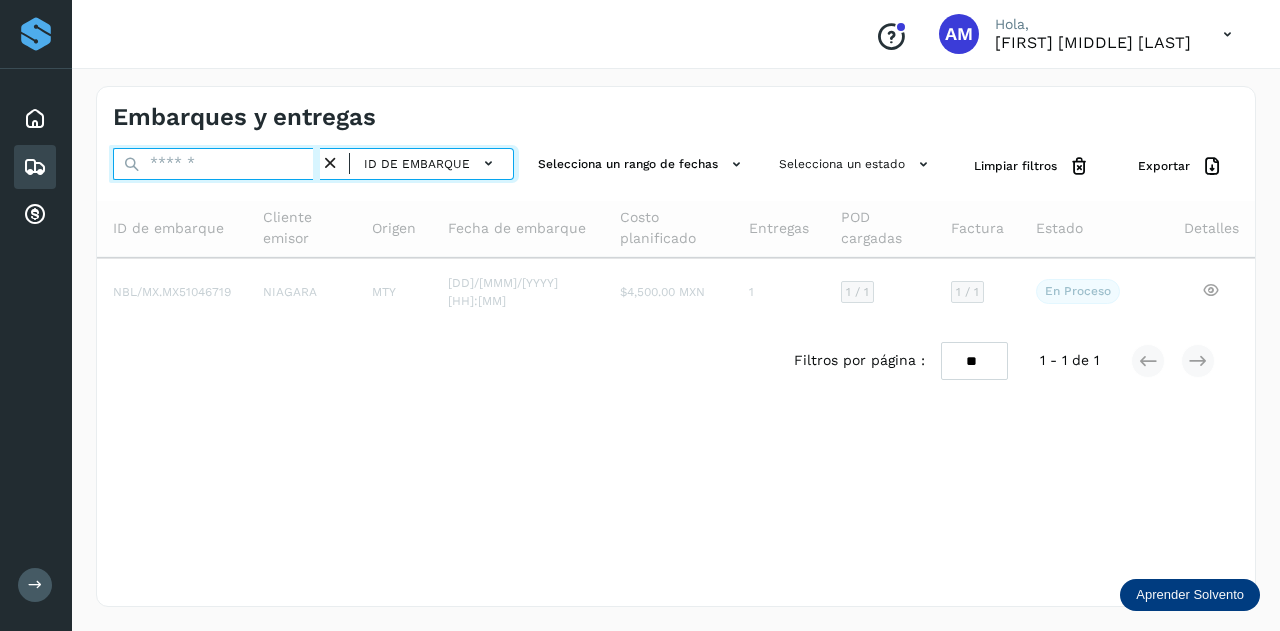 paste on "**********" 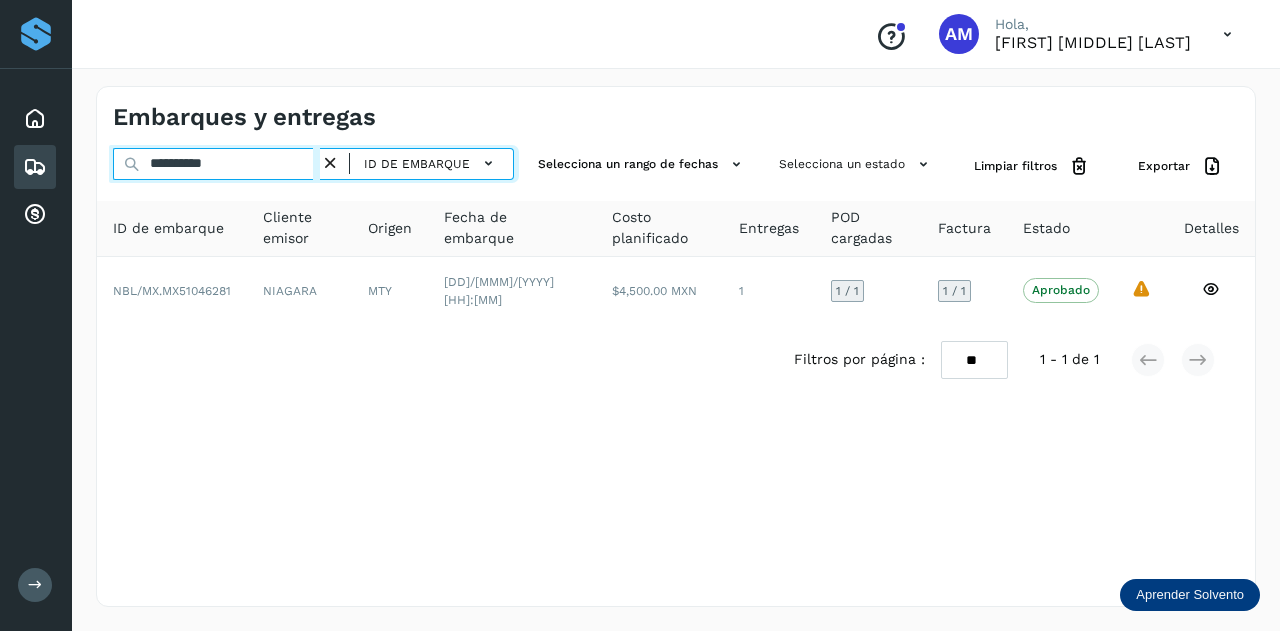 type on "**********" 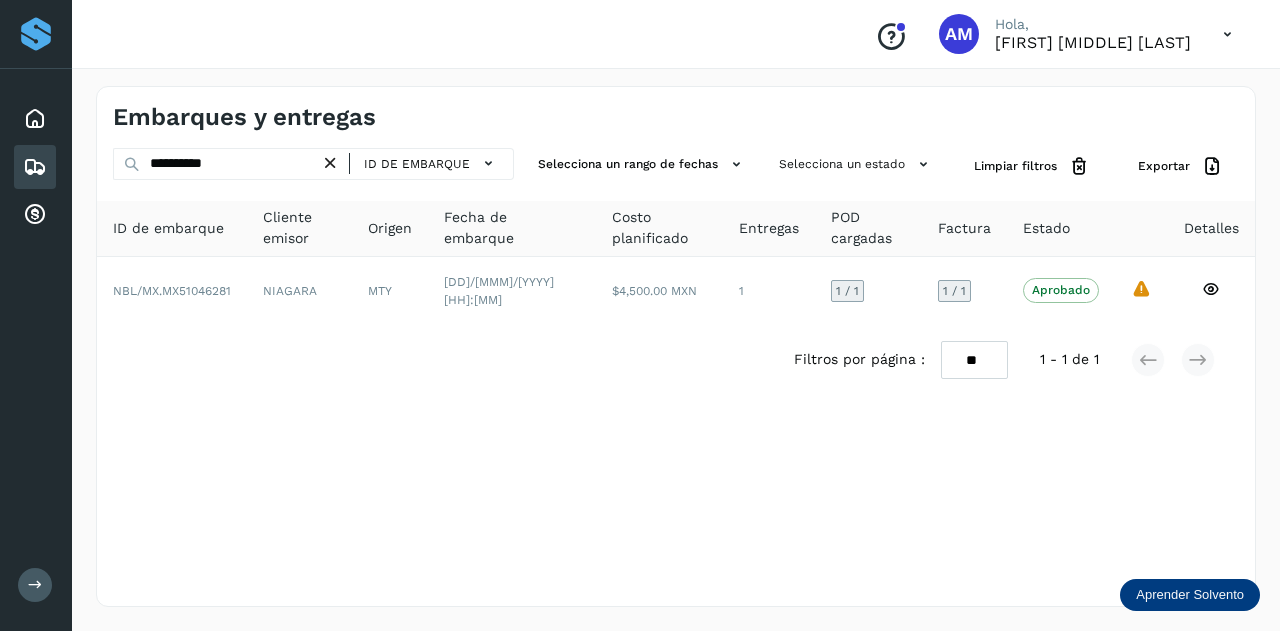 click at bounding box center [330, 163] 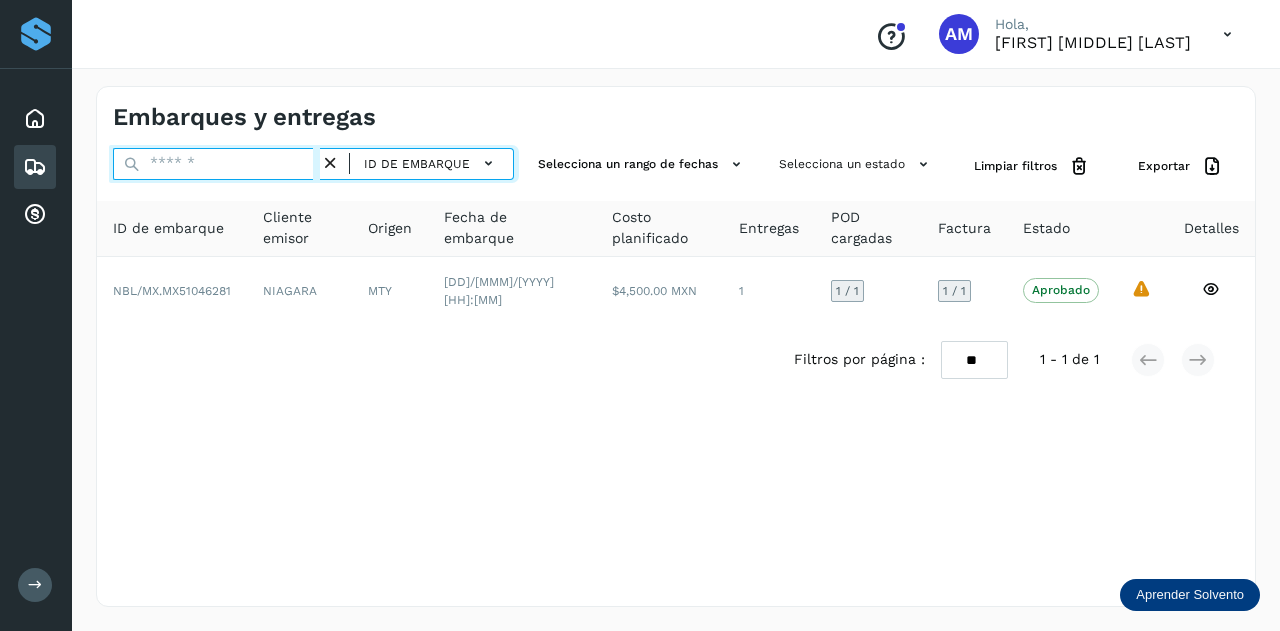 click at bounding box center (216, 164) 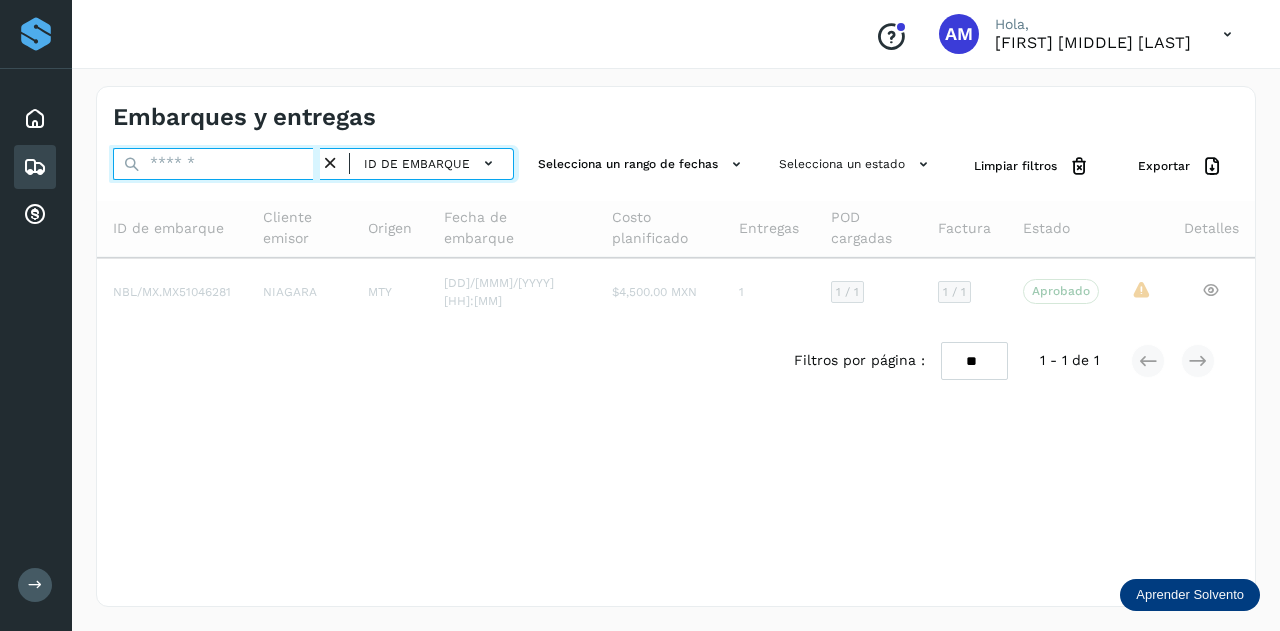 paste on "**********" 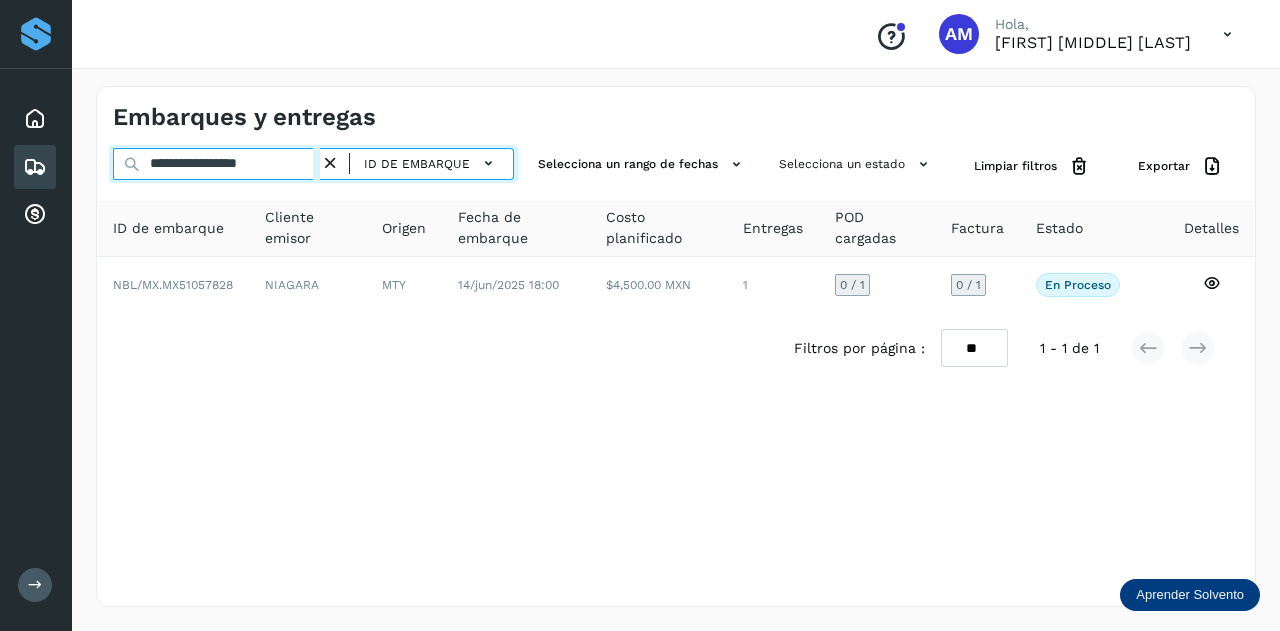 type on "**********" 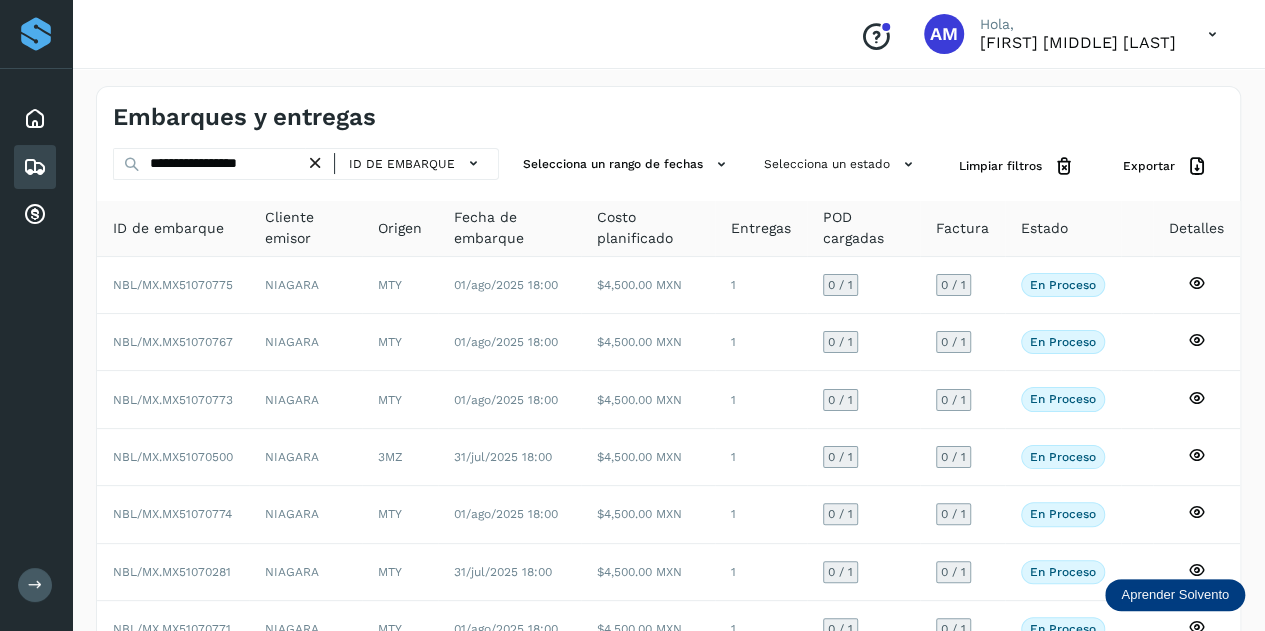 click at bounding box center [315, 163] 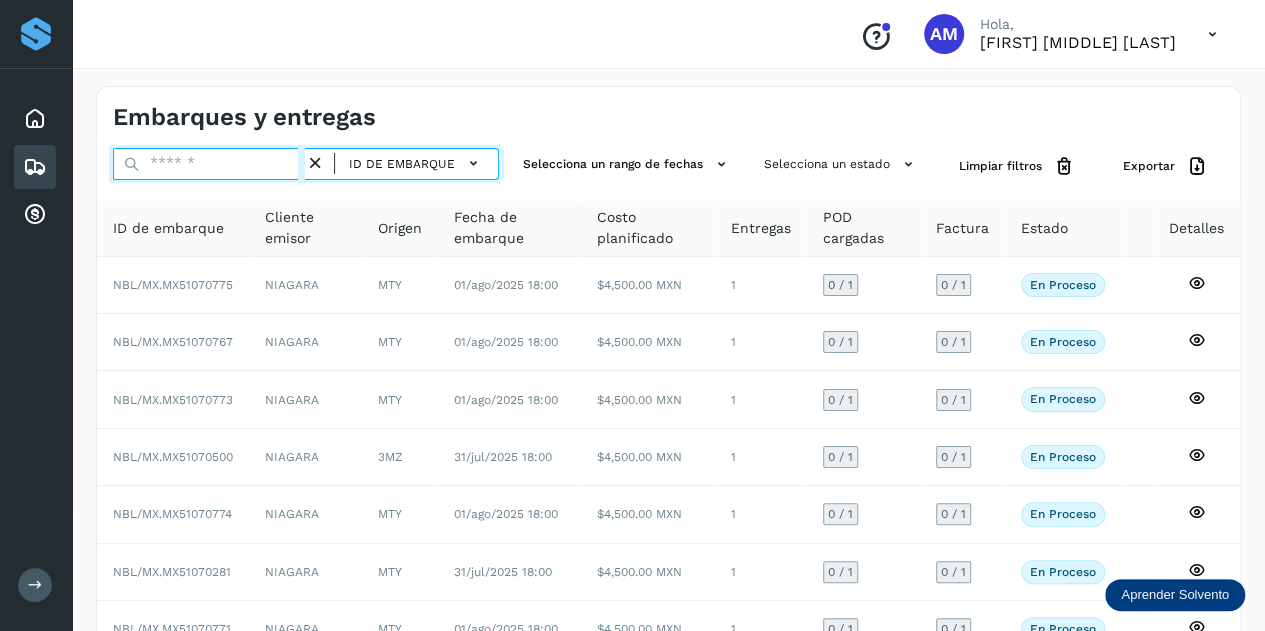 click at bounding box center [209, 164] 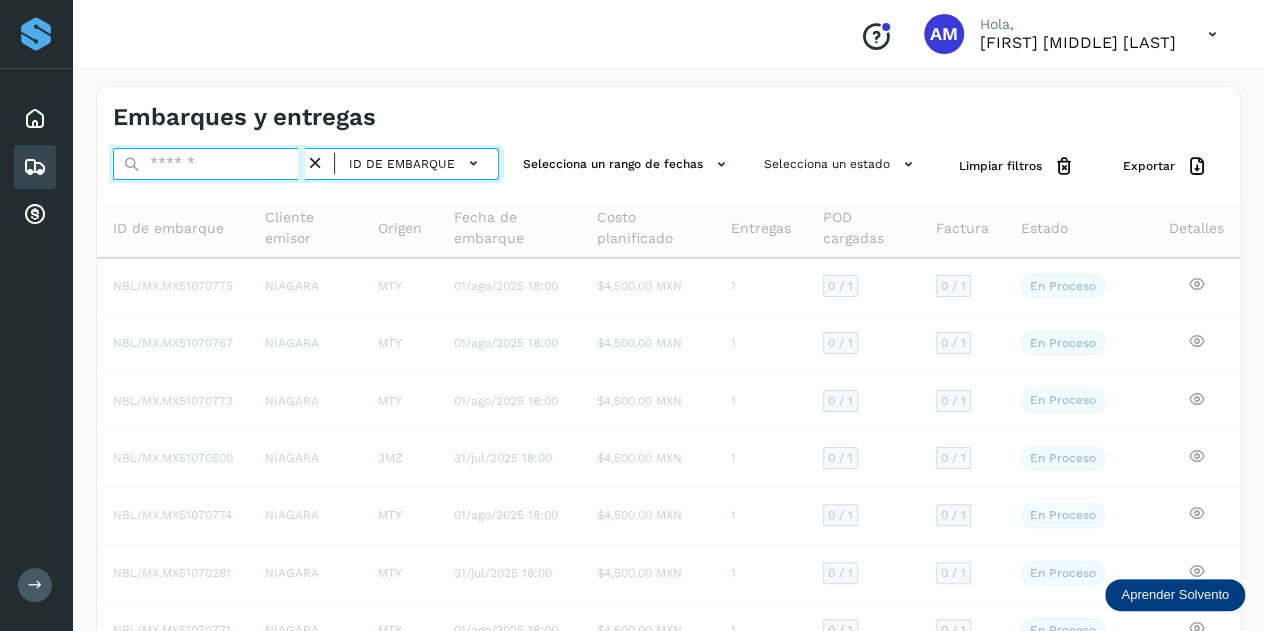 paste on "**********" 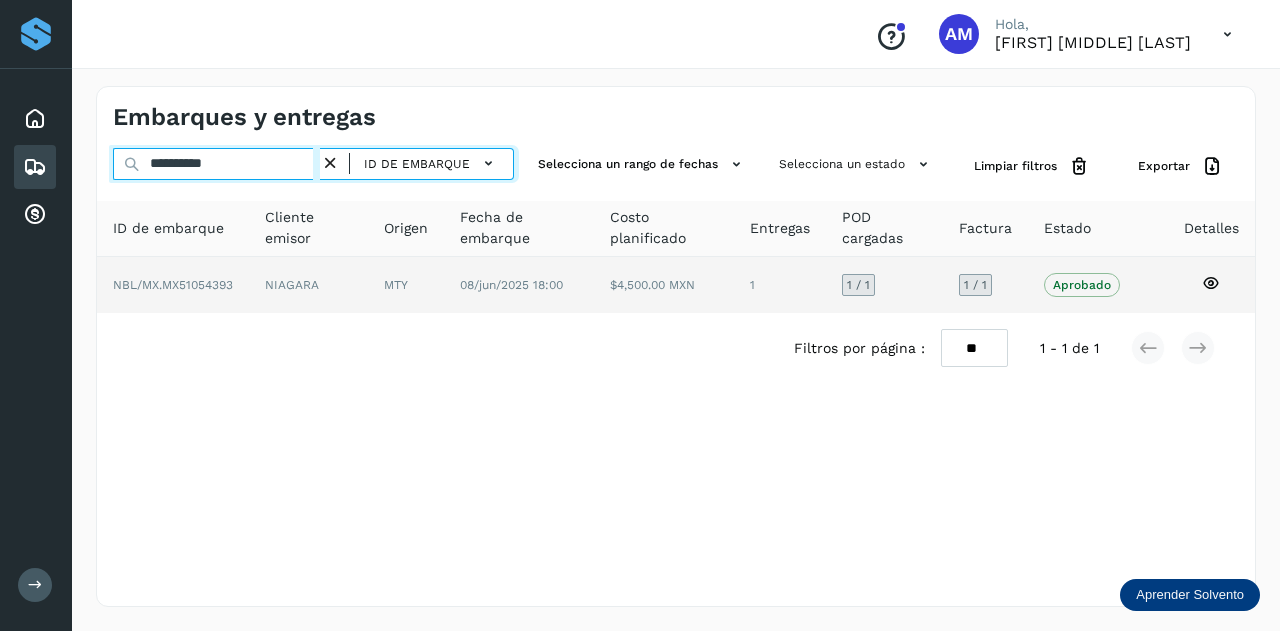 type on "**********" 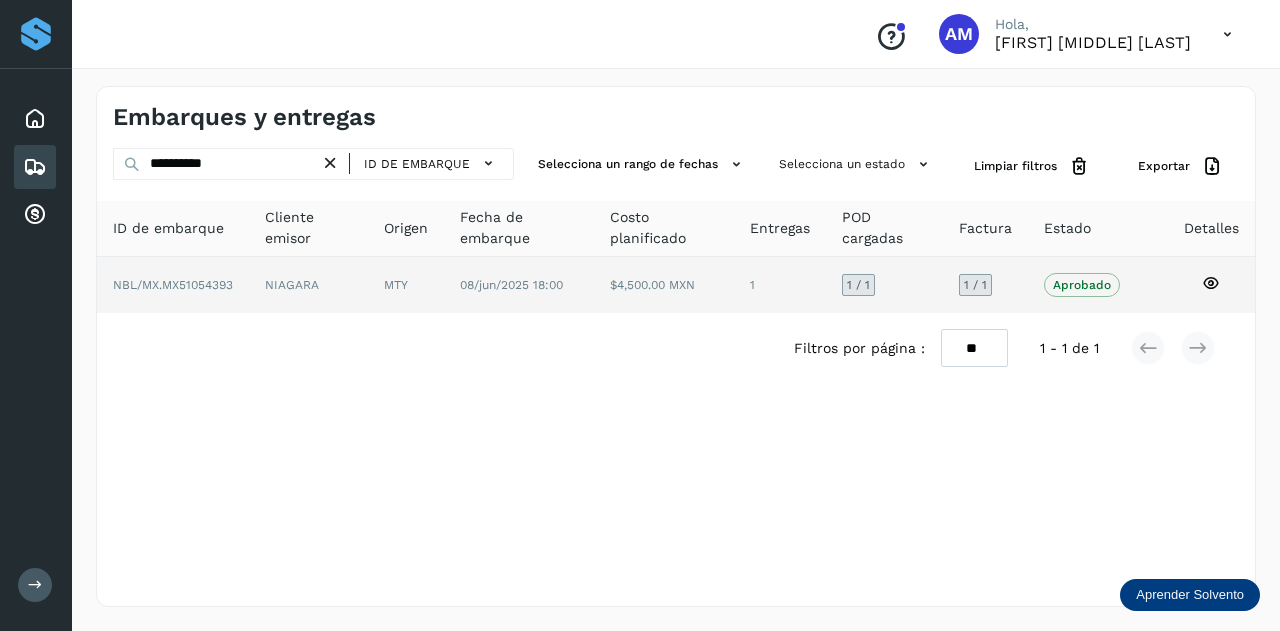 click on "NIAGARA" 